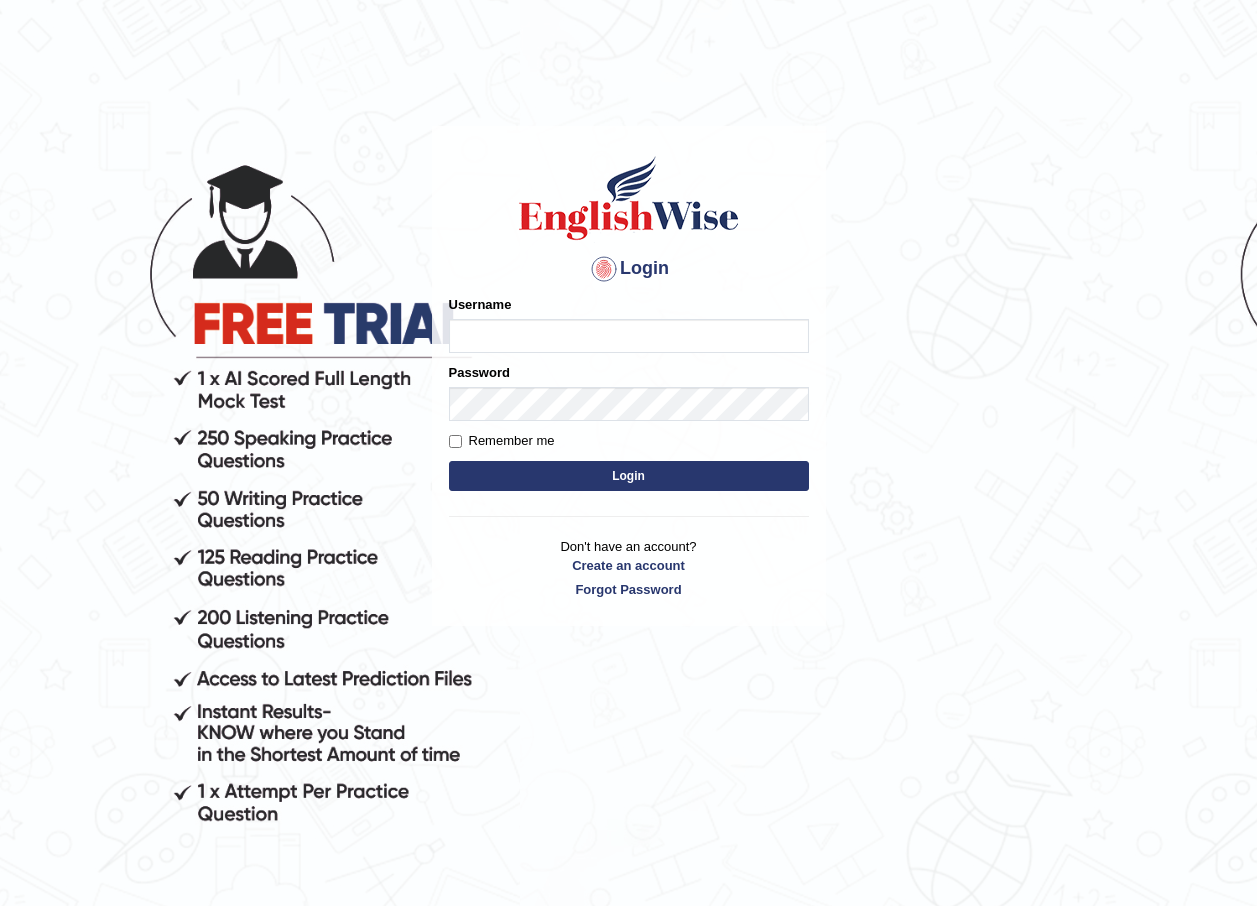 scroll, scrollTop: 0, scrollLeft: 0, axis: both 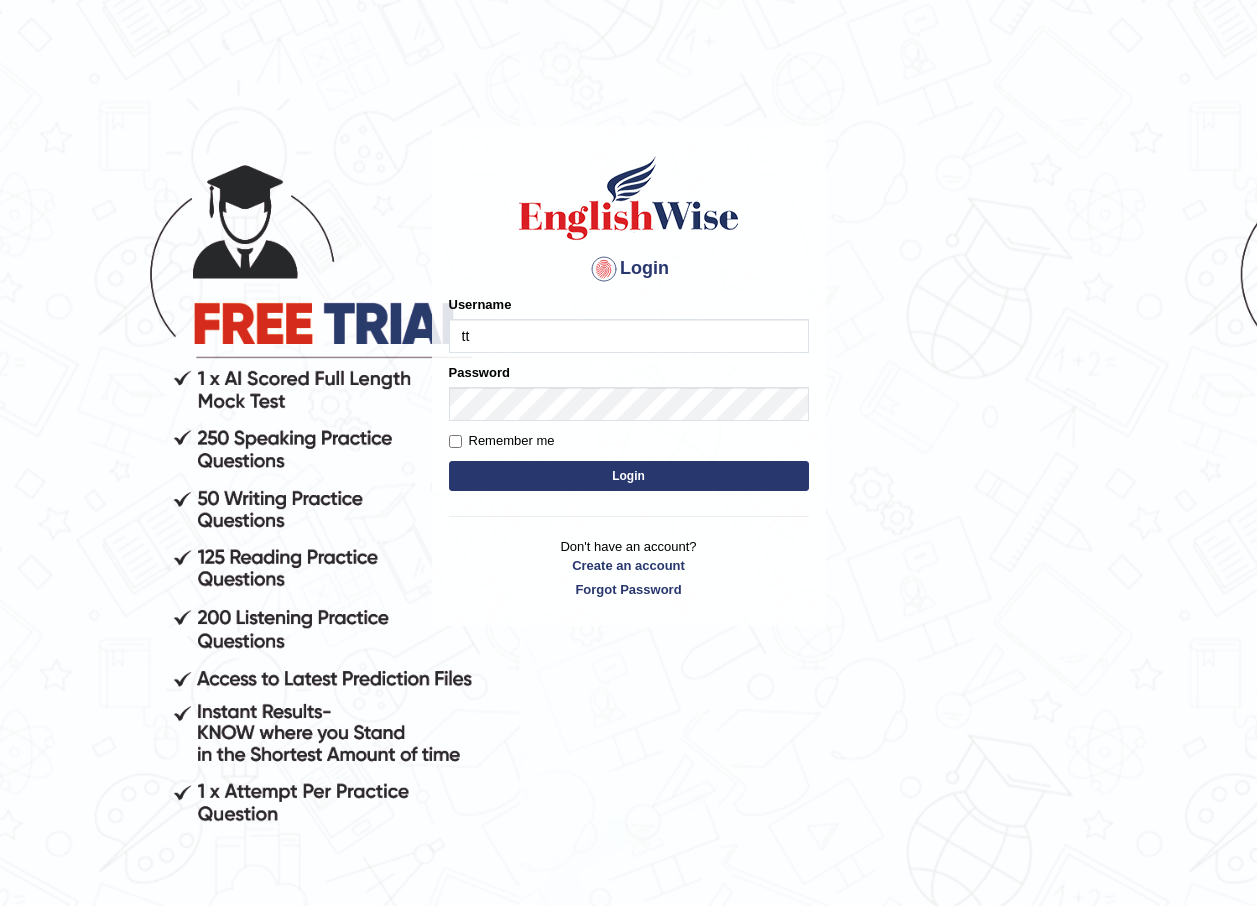 type on "tto" 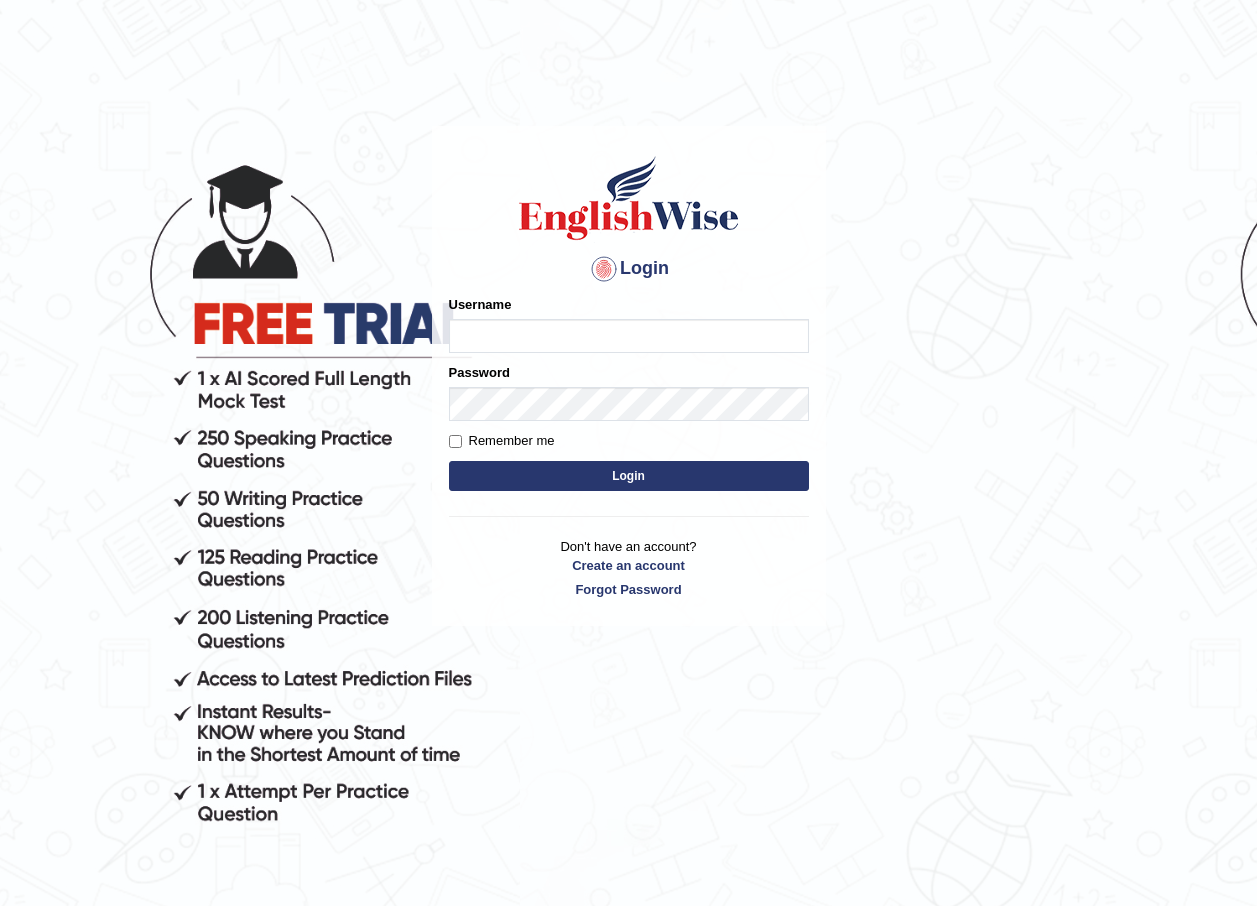 scroll, scrollTop: 0, scrollLeft: 0, axis: both 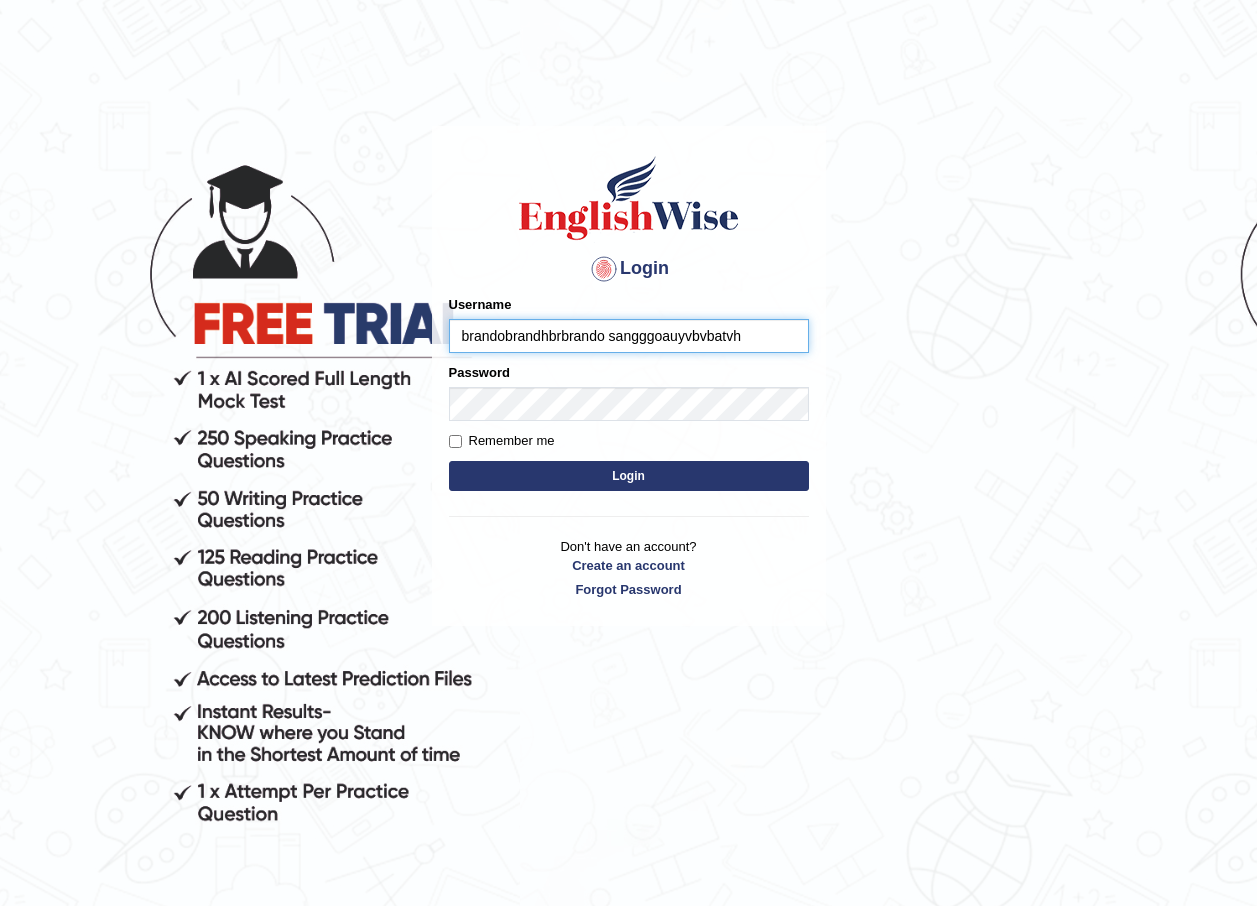 type on "brandobrandhbrbrando sangggoauyvbvbatvhu" 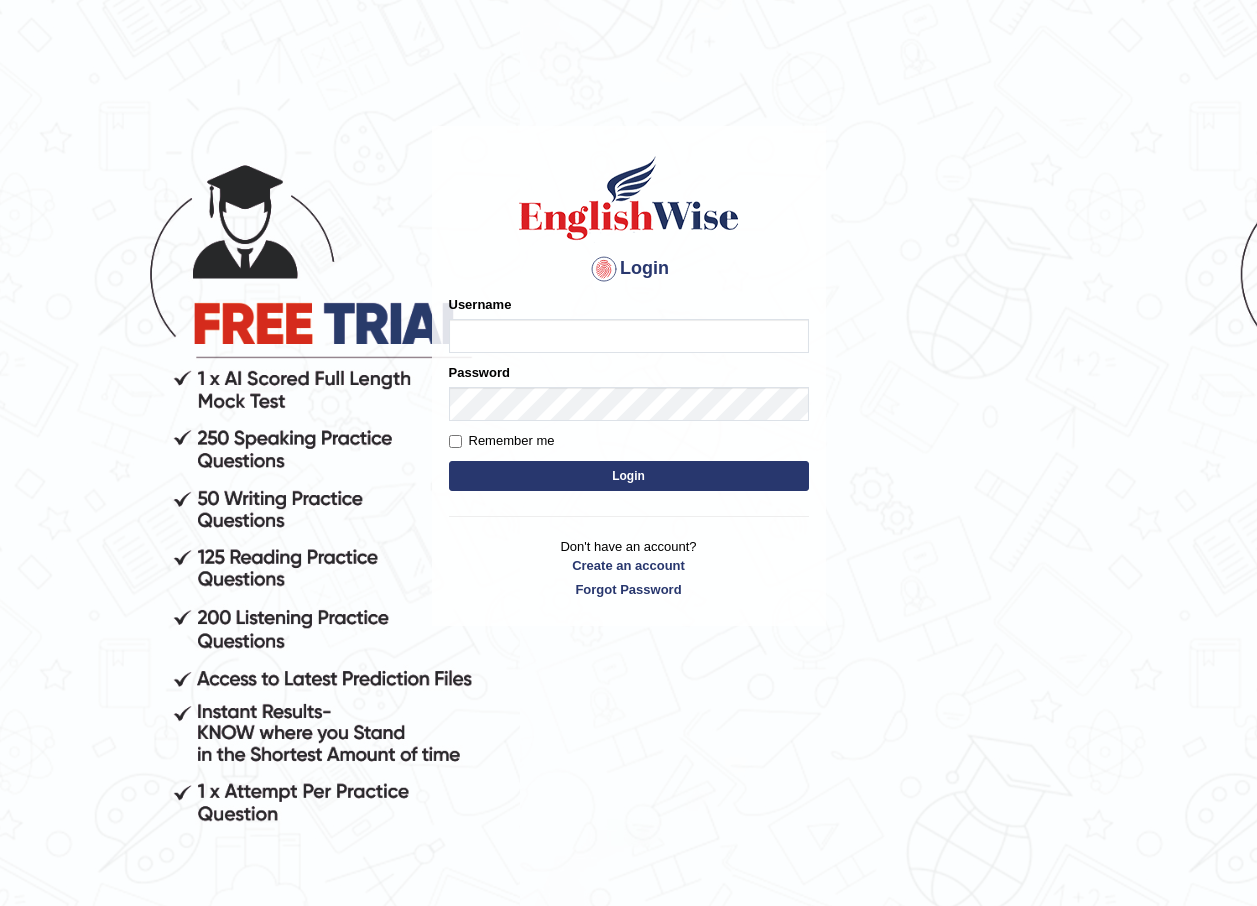 scroll, scrollTop: 0, scrollLeft: 0, axis: both 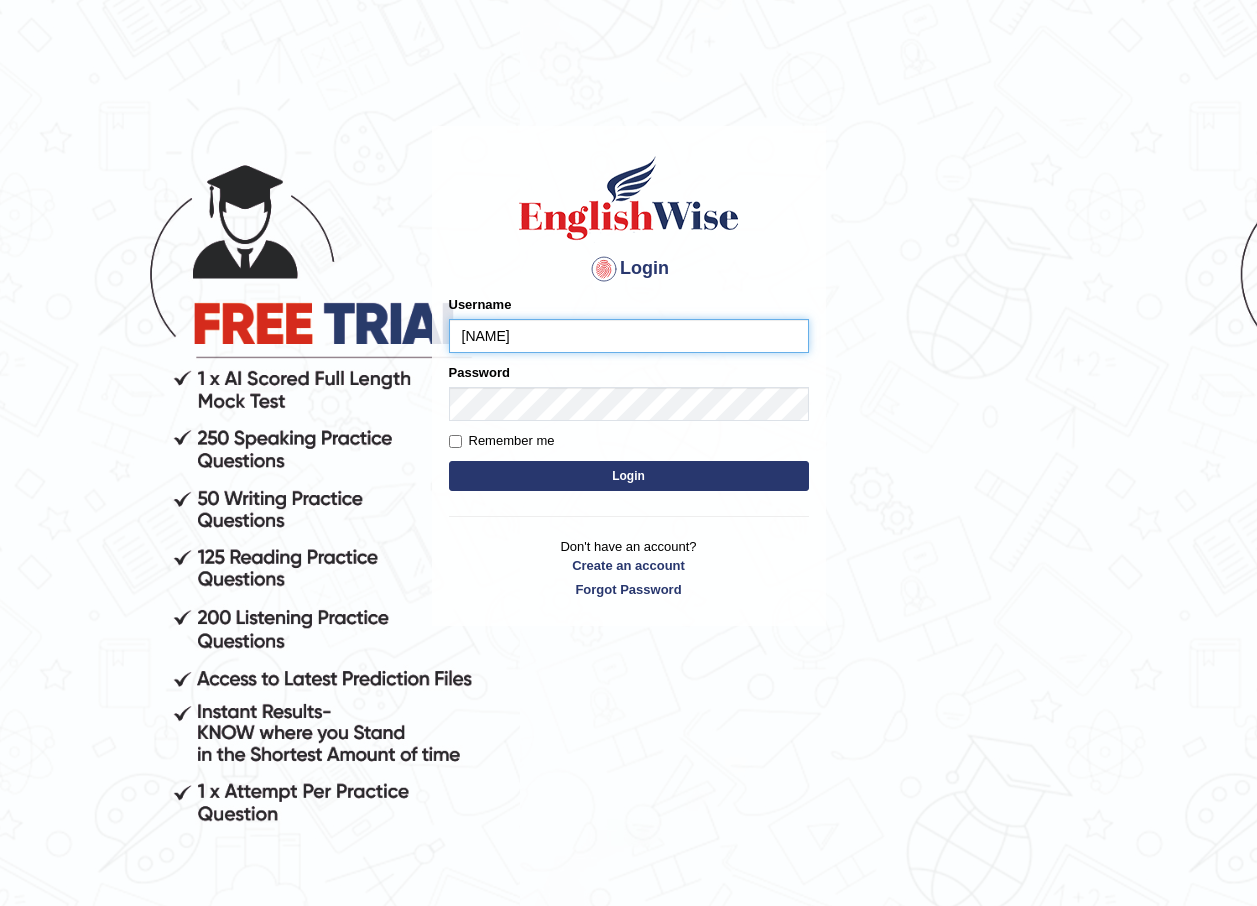 type on "brando_parramatta" 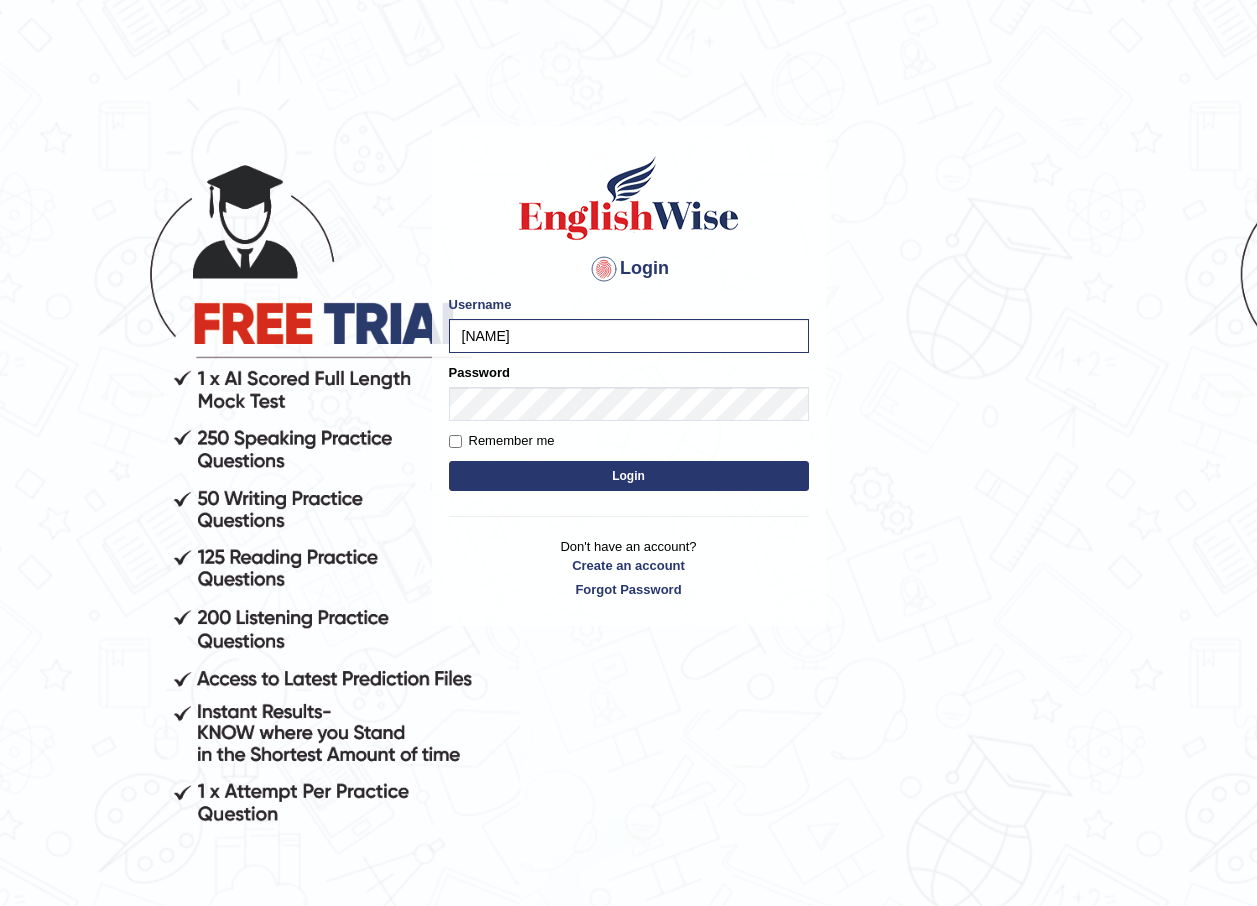 click on "Login" at bounding box center [629, 476] 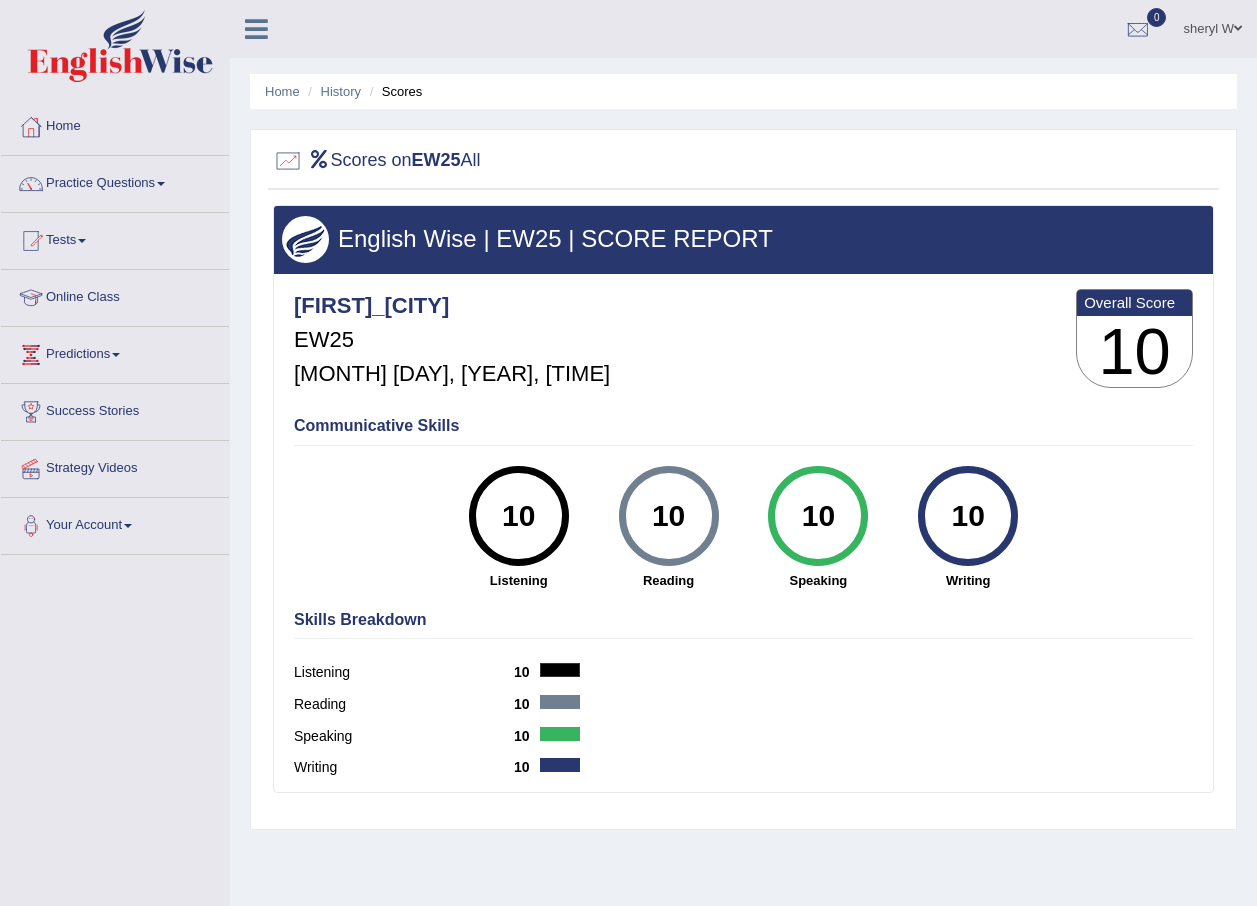 scroll, scrollTop: 0, scrollLeft: 0, axis: both 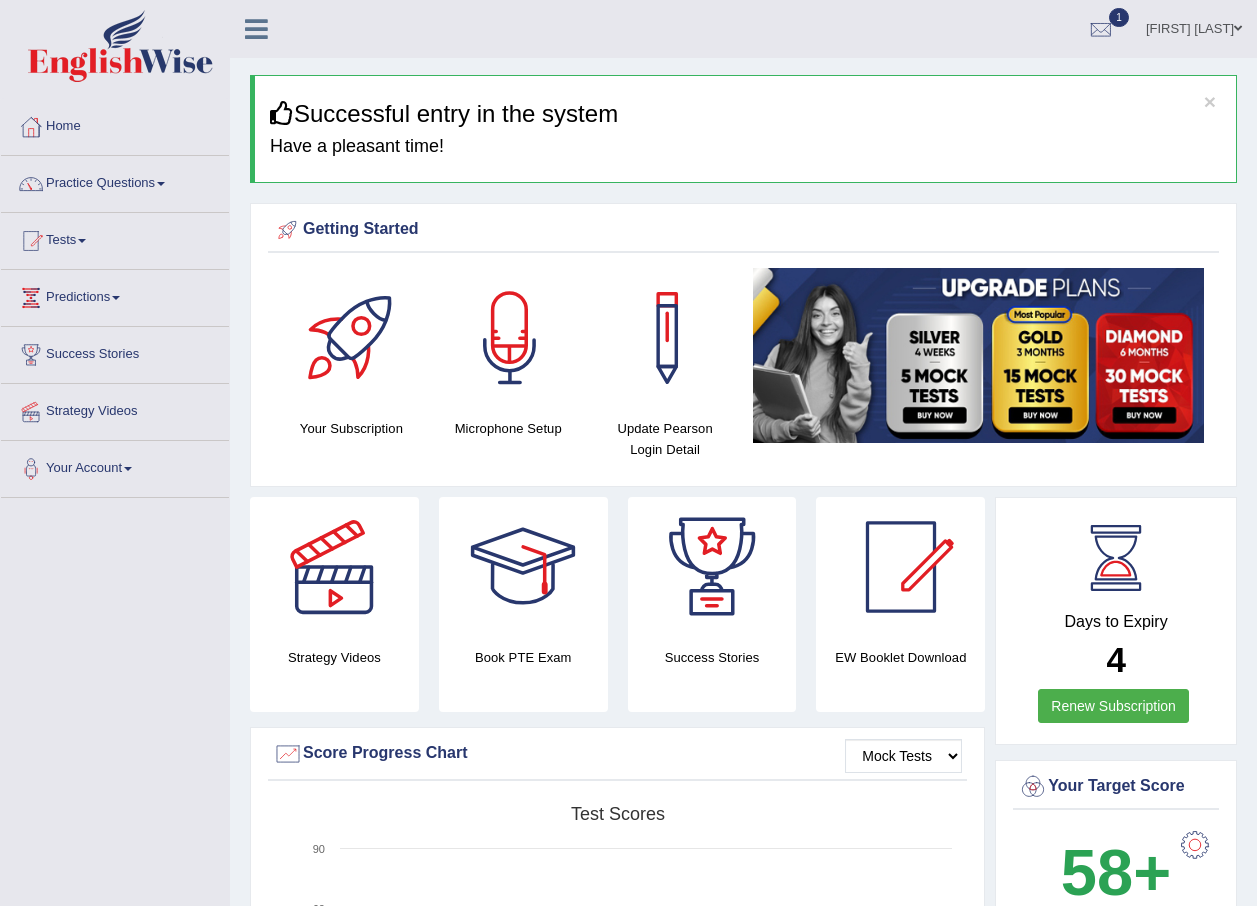 click on "Practice Questions" at bounding box center [115, 181] 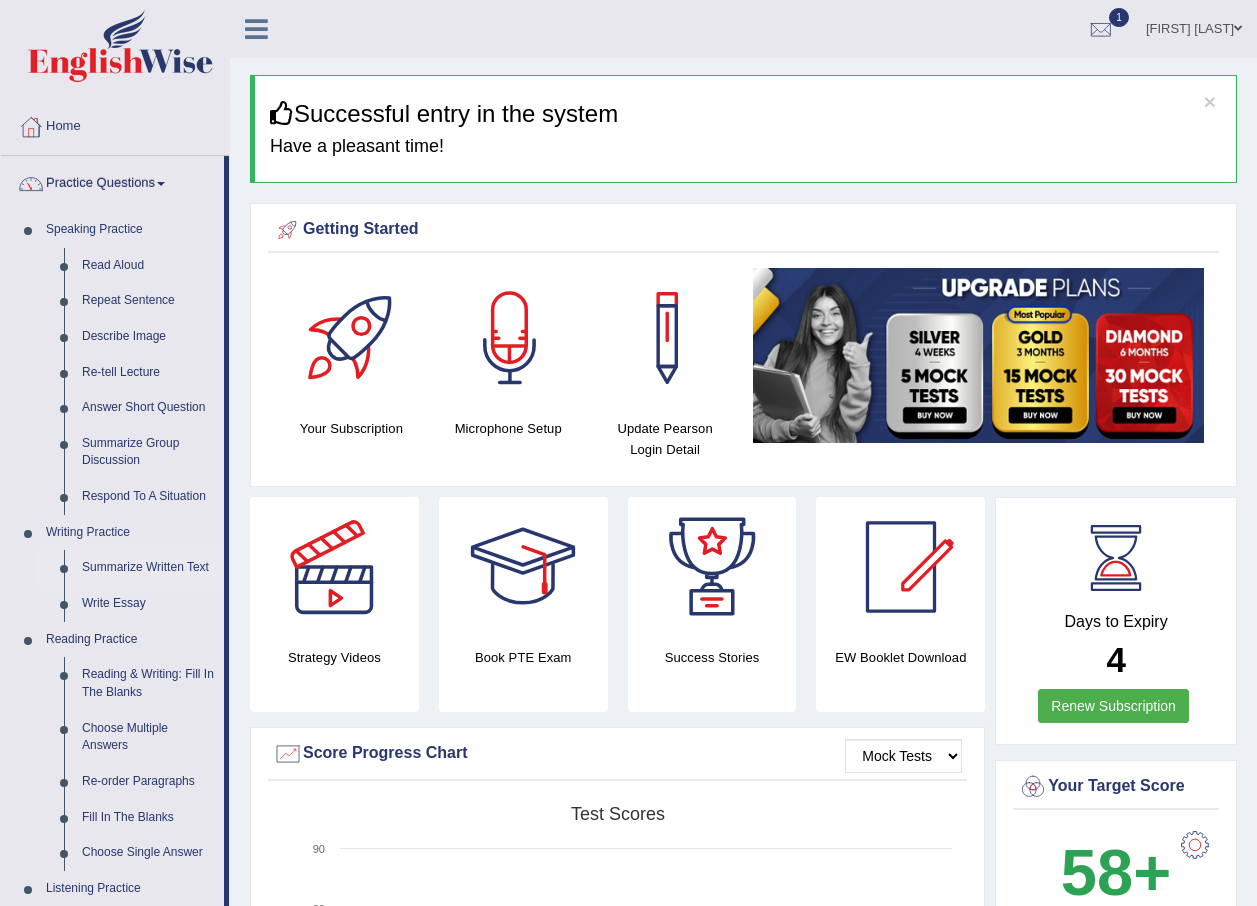 click on "Summarize Written Text" at bounding box center [148, 568] 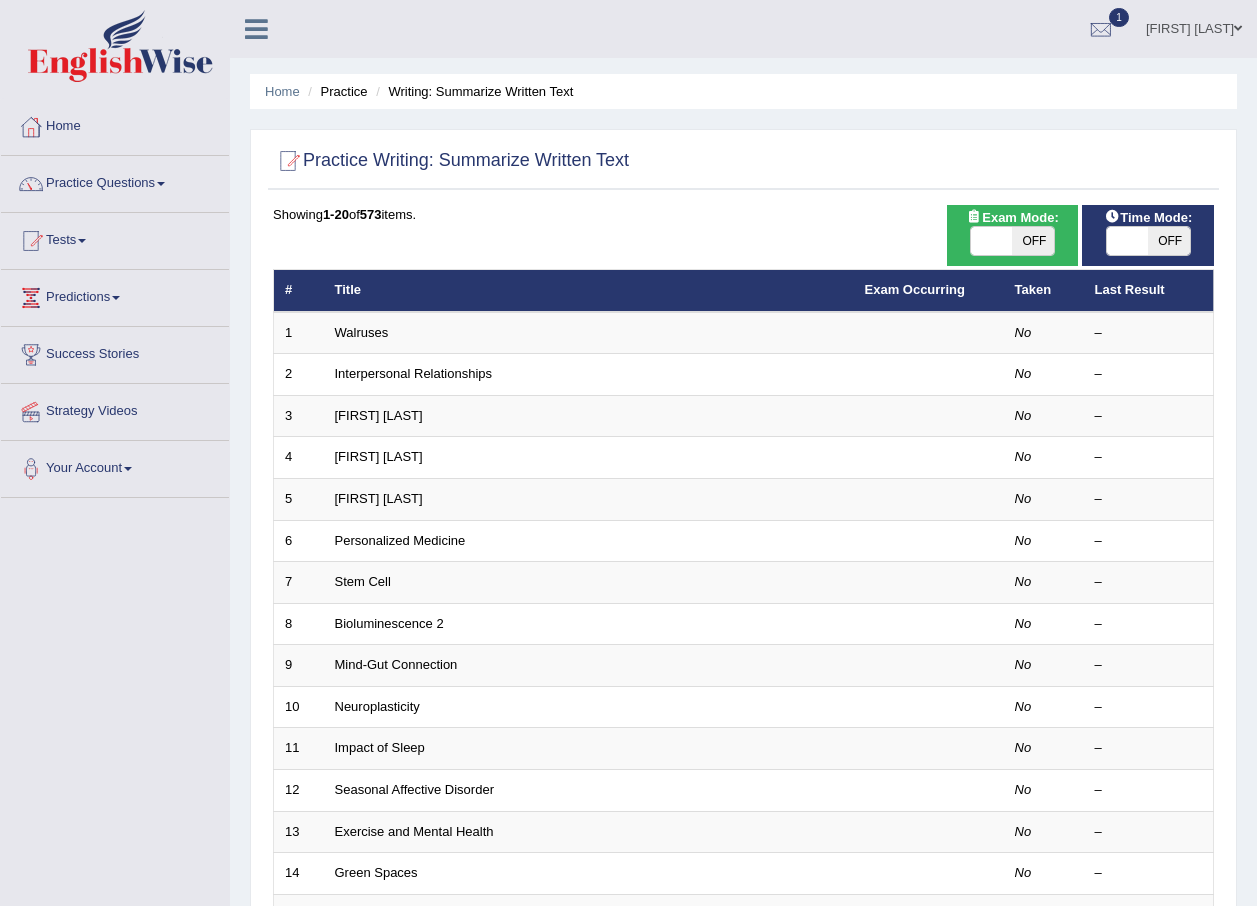 scroll, scrollTop: 0, scrollLeft: 0, axis: both 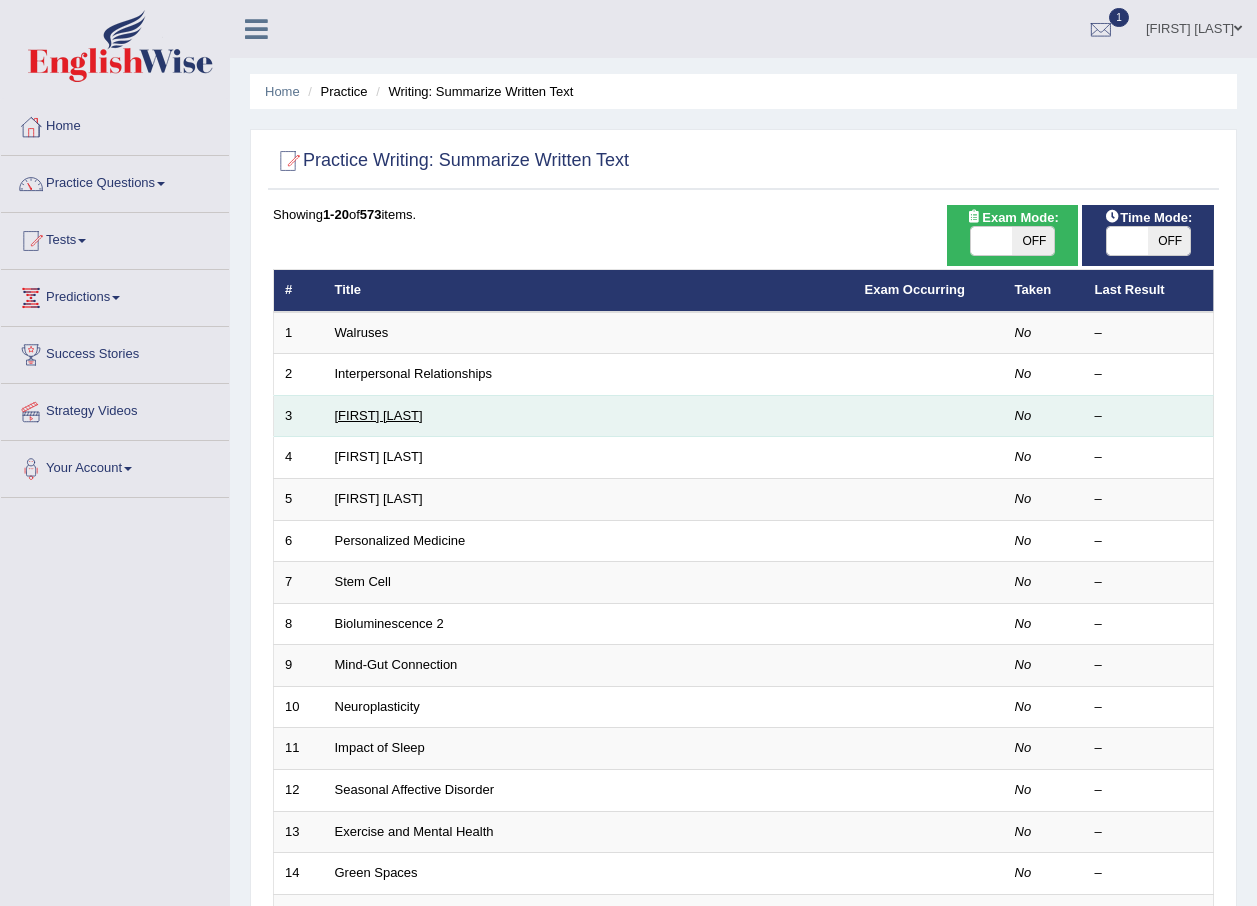 click on "[FIRST] [LAST]" at bounding box center (379, 415) 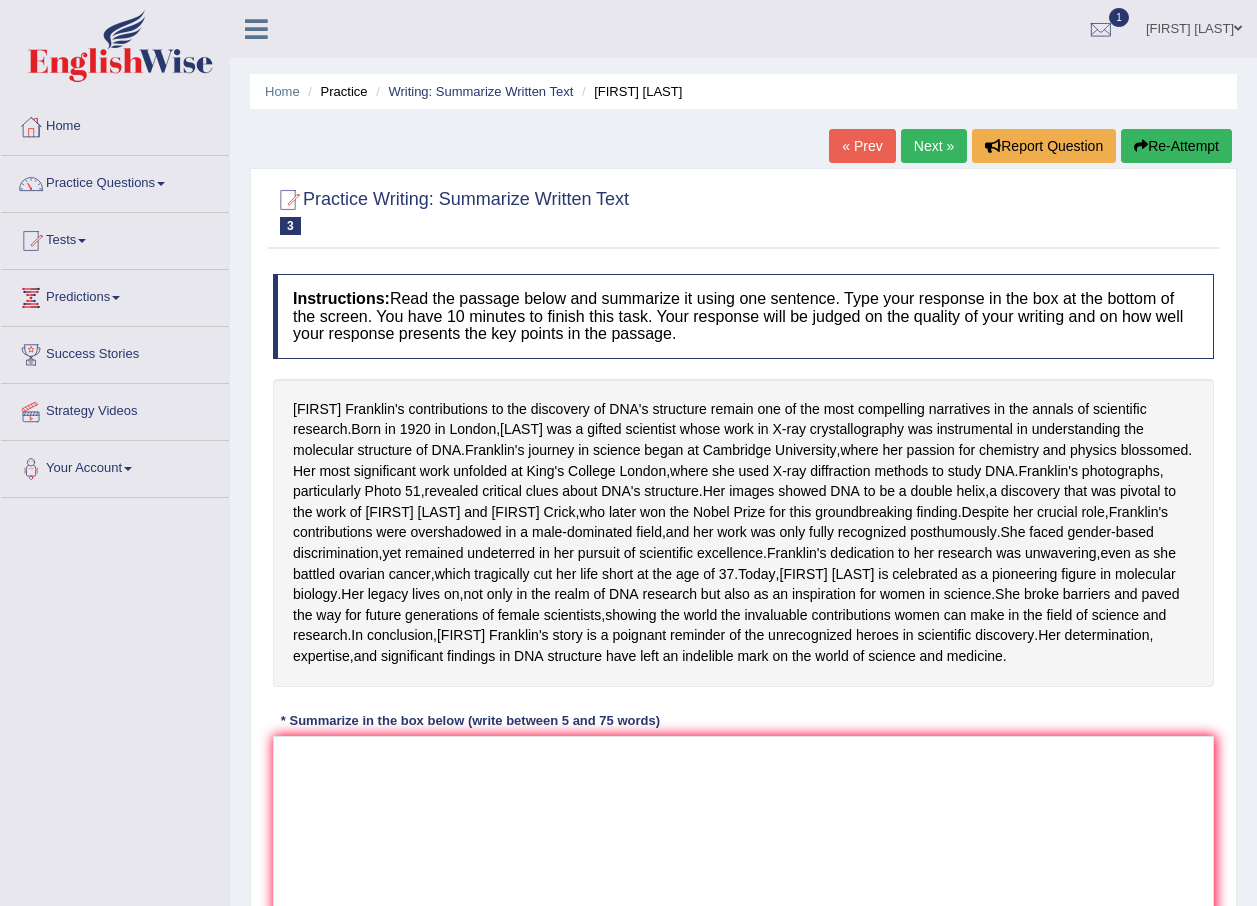 scroll, scrollTop: 0, scrollLeft: 0, axis: both 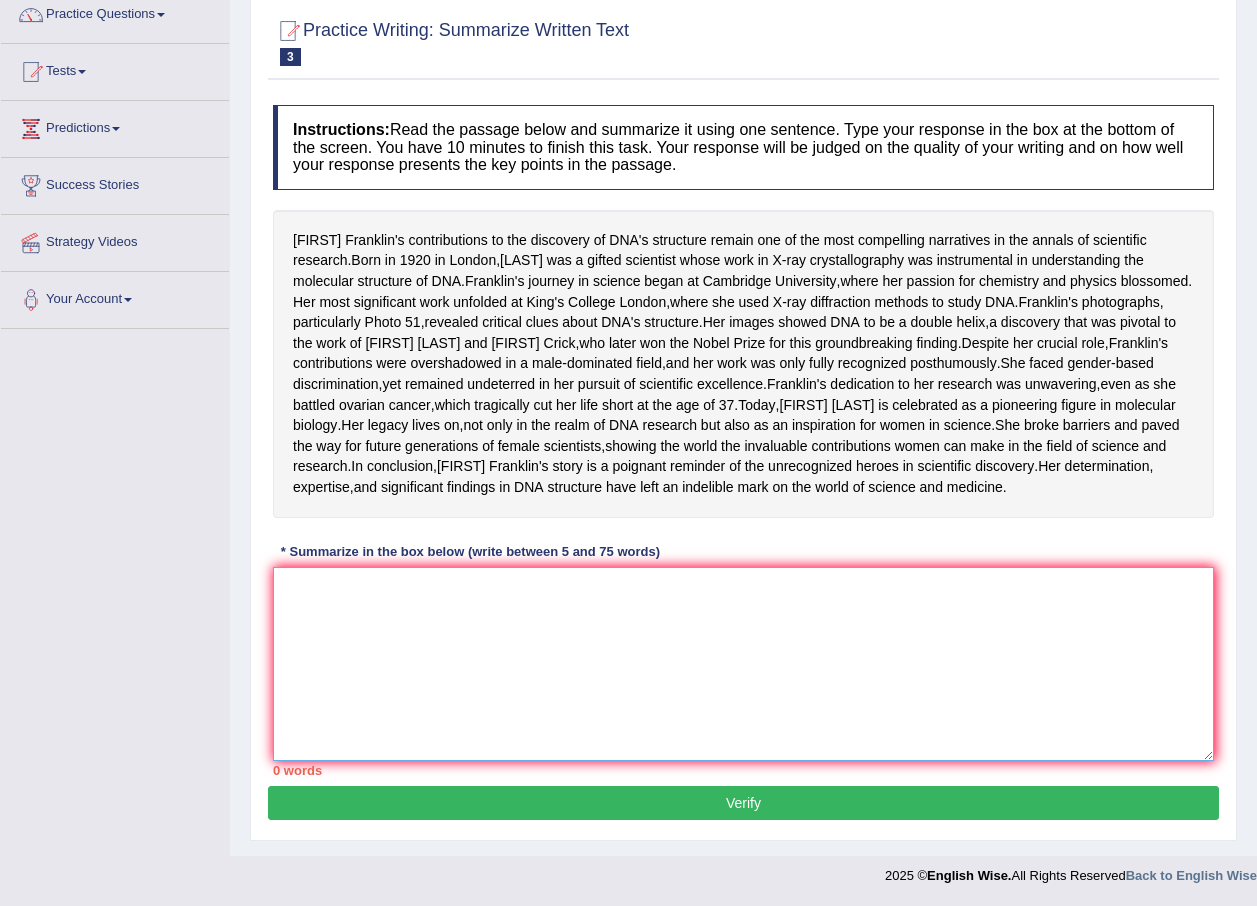 click at bounding box center [743, 664] 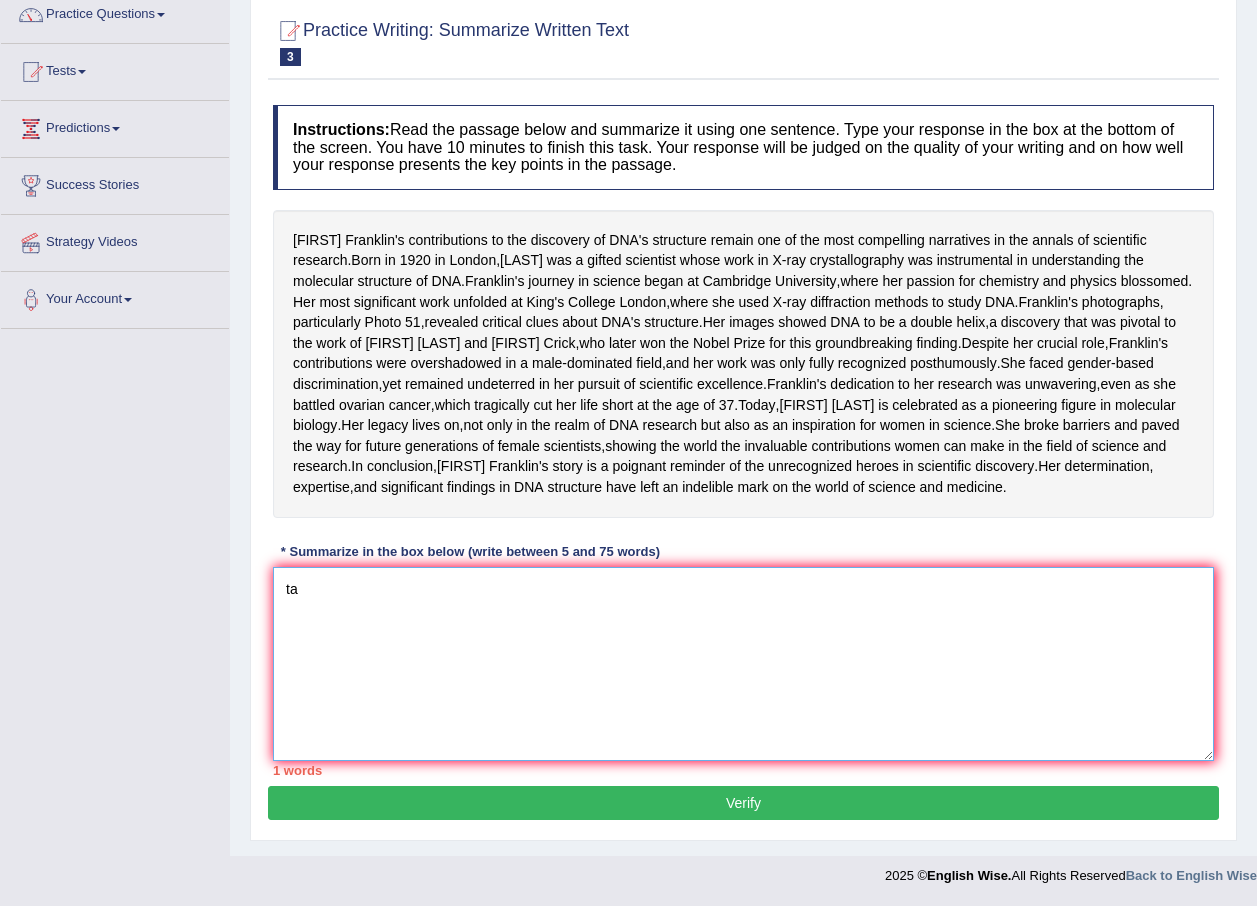 type on "t" 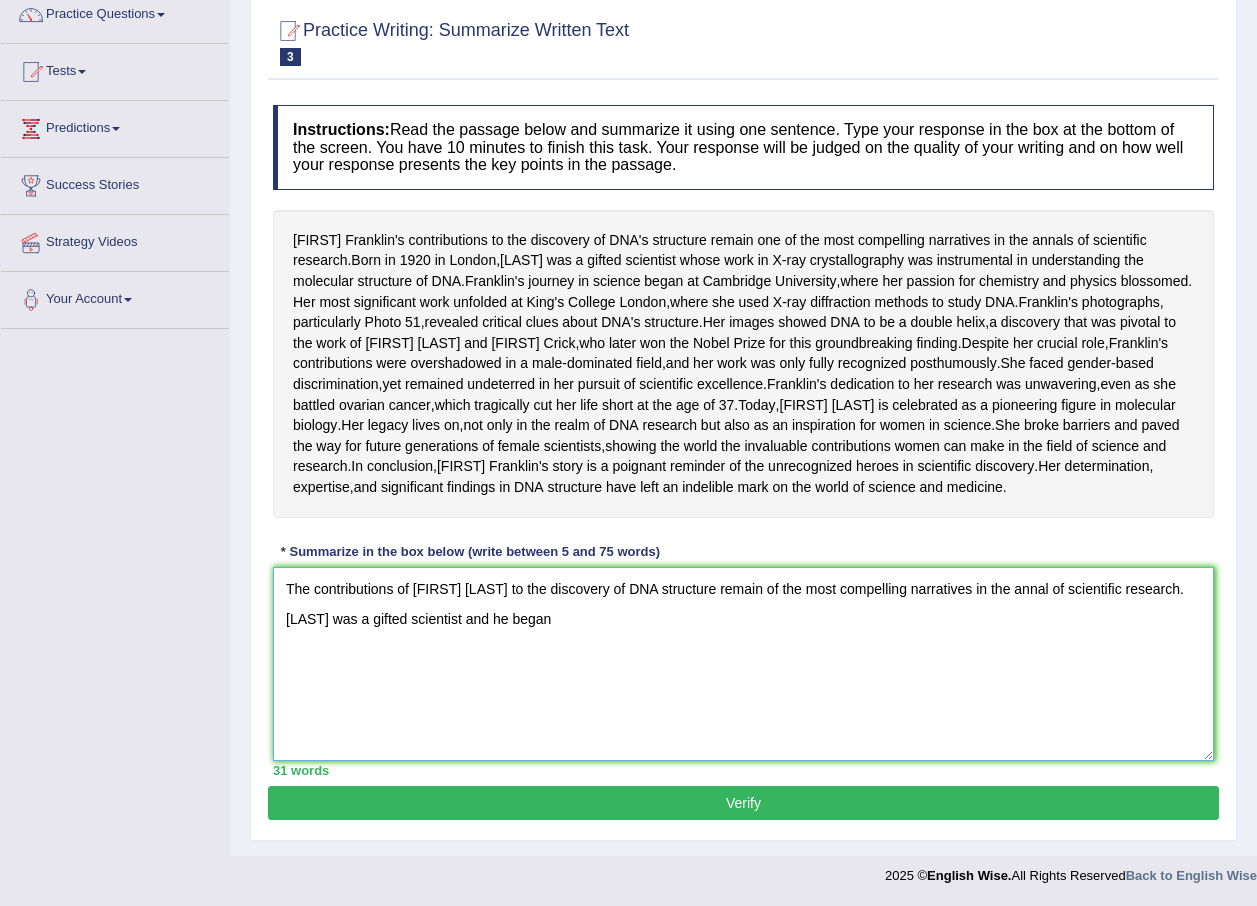 click on "The contributions of [FIRST] [LAST] to the discovery of DNA structure remain of the most compelling narratives in the annal of scientific research.
[LAST] was a gifted scientist and he began" at bounding box center (743, 664) 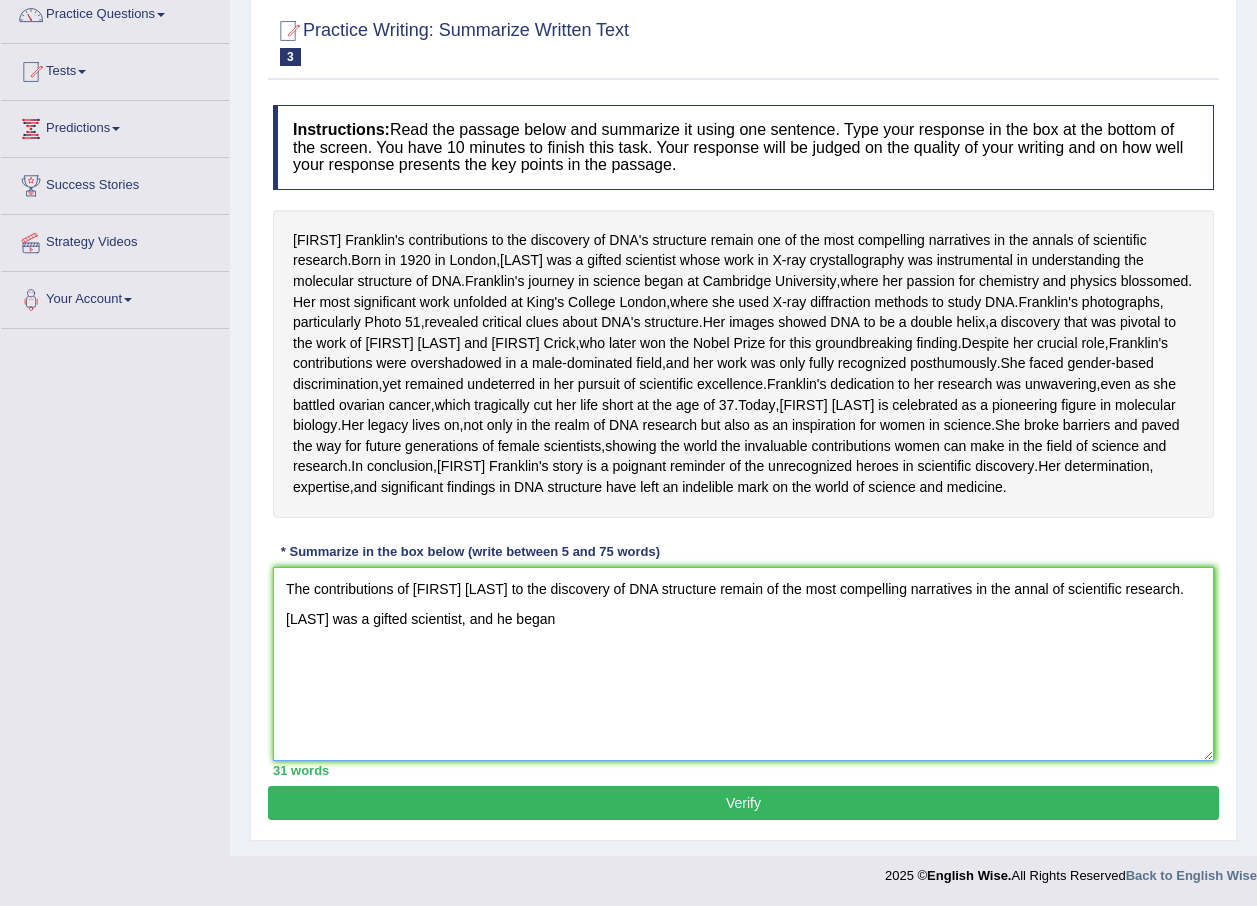 click on "The contributions of Rosalind Franklin to the discovery of DNA structure remain of the most compelling narratives in the annal of scientific research.
franklin was a gifted scientist, and he began" at bounding box center (743, 664) 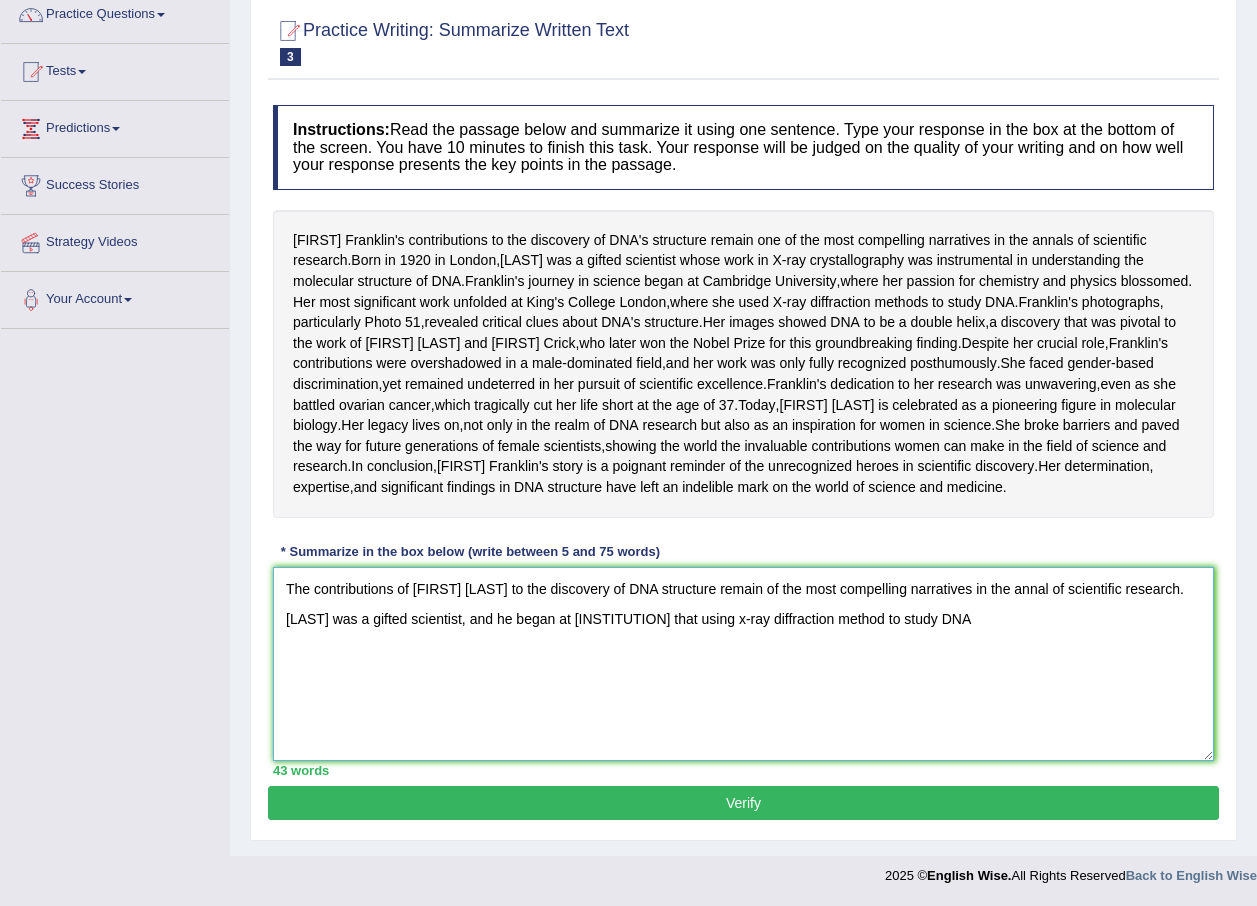 click on "The contributions of Rosalind Franklin to the discovery of DNA structure remain of the most compelling narratives in the annal of scientific research.
franklin was a gifted scientist, and he began at Cambridge university that using x-ray diffraction method to study DNA" at bounding box center [743, 664] 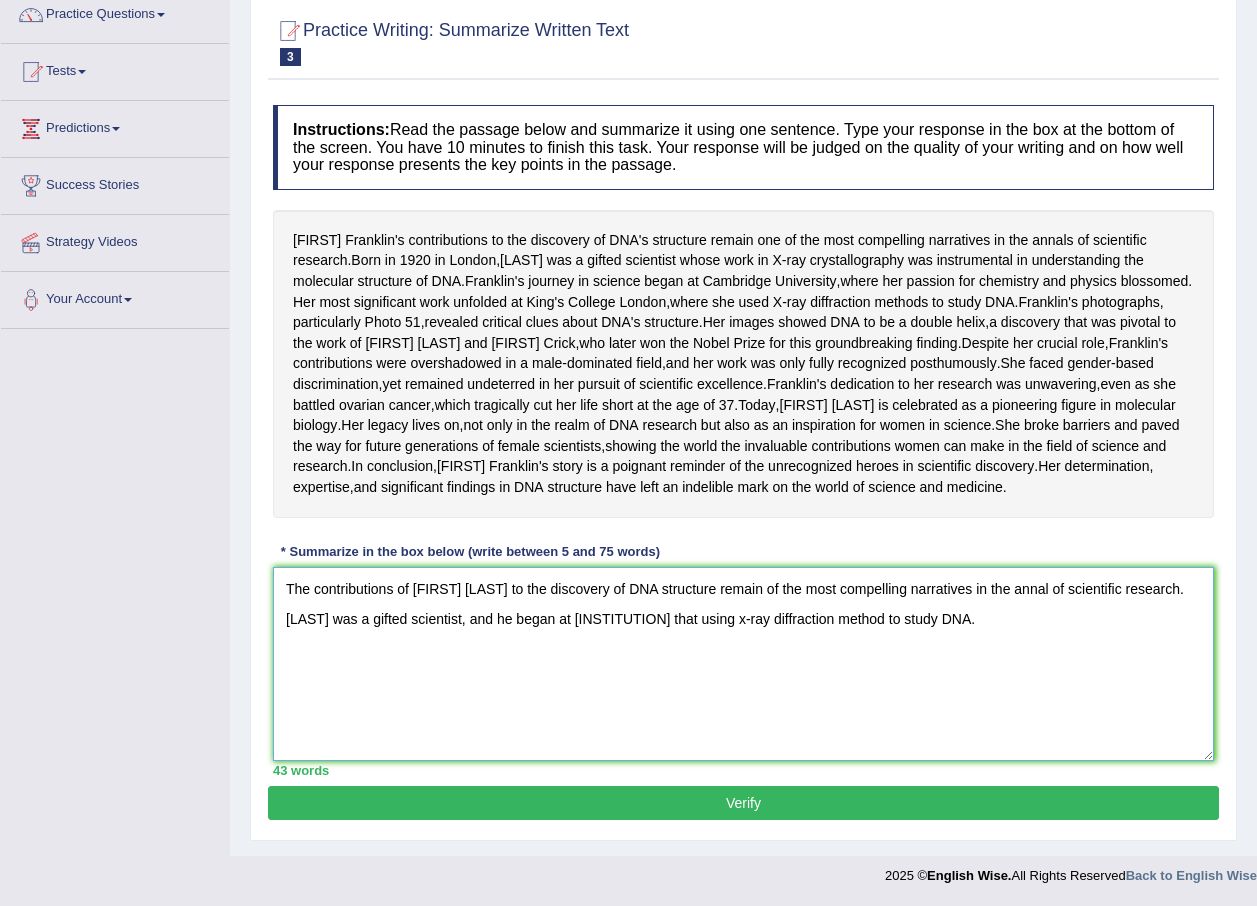 click on "The contributions of Rosalind Franklin to the discovery of DNA structure remain of the most compelling narratives in the annal of scientific research. Franklin was a gifted scientist, and he began at Cambridge university that using x-ray diffraction method to study DNA." at bounding box center (743, 664) 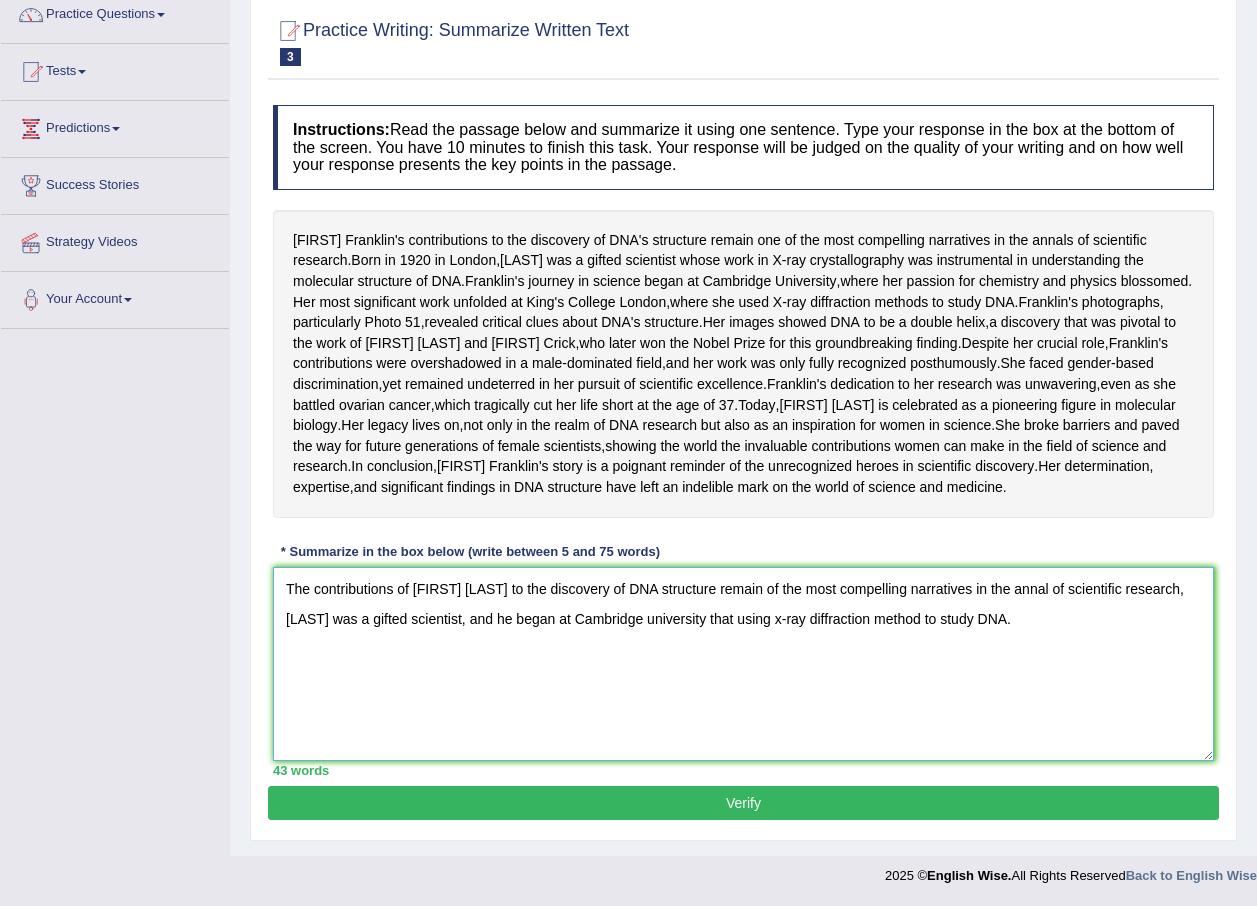 scroll, scrollTop: 293, scrollLeft: 0, axis: vertical 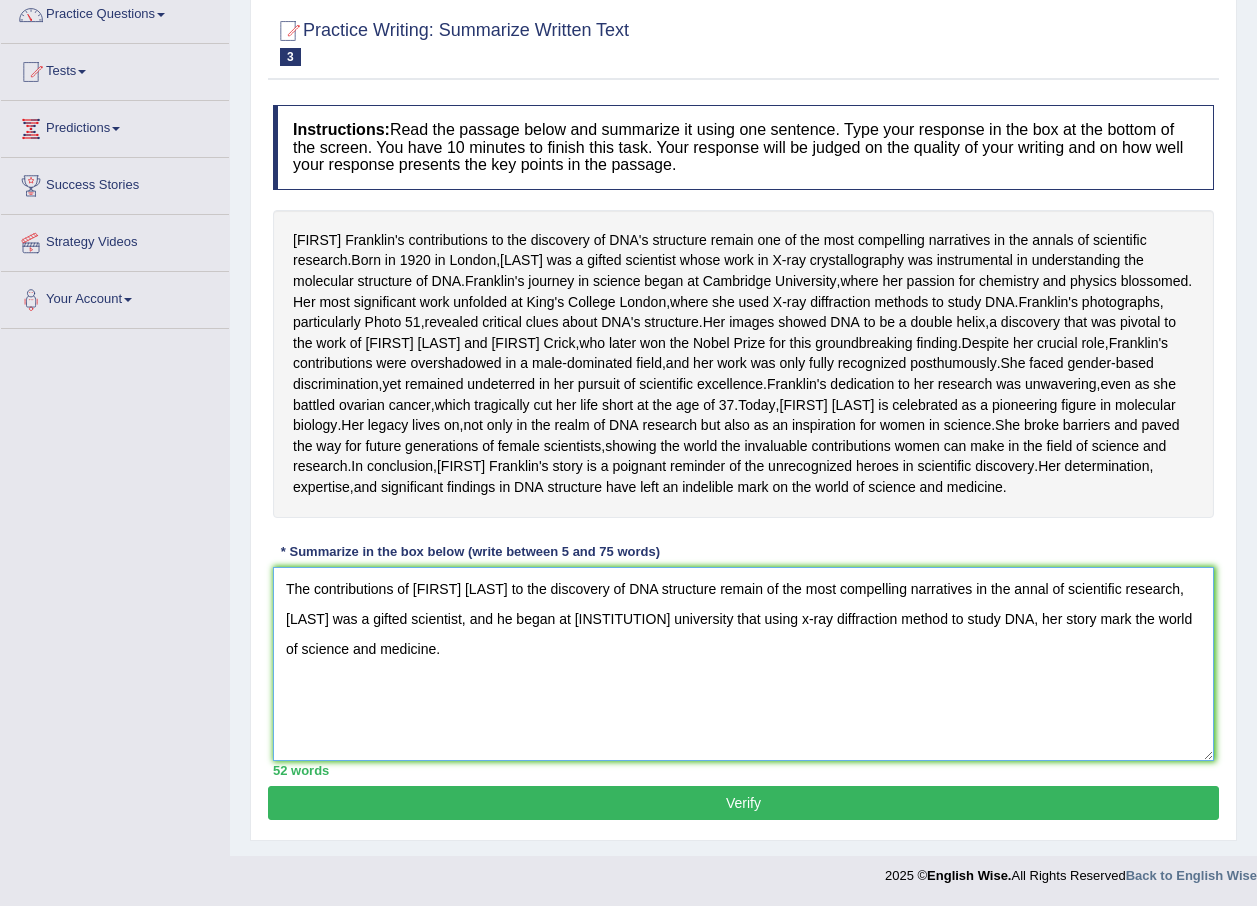type on "The contributions of Rosalind Franklin to the discovery of DNA structure remain of the most compelling narratives in the annal of scientific research, Franklin was a gifted scientist, and he began at Cambridge university that using x-ray diffraction method to study DNA, her story mark the world of science and medicine." 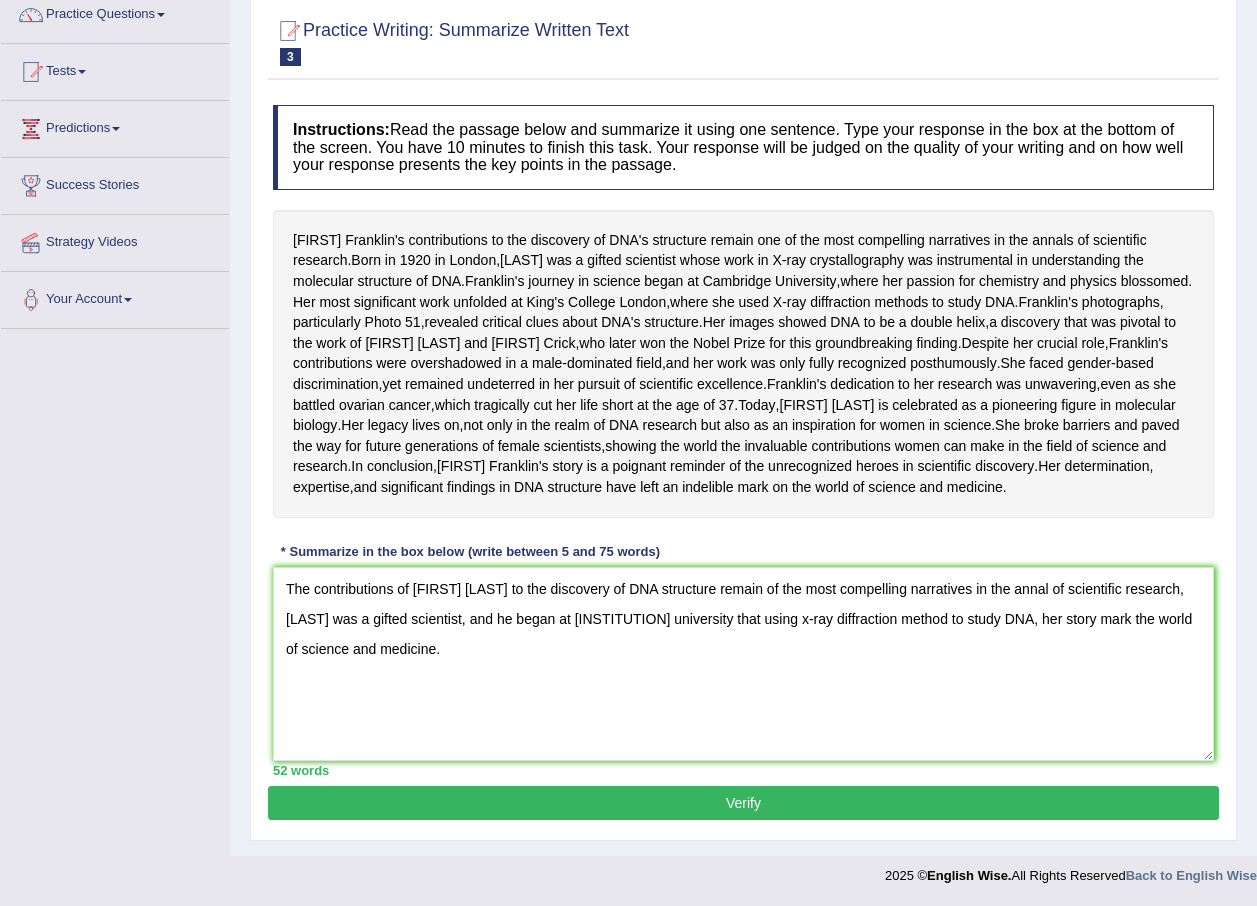 click on "Verify" at bounding box center (743, 803) 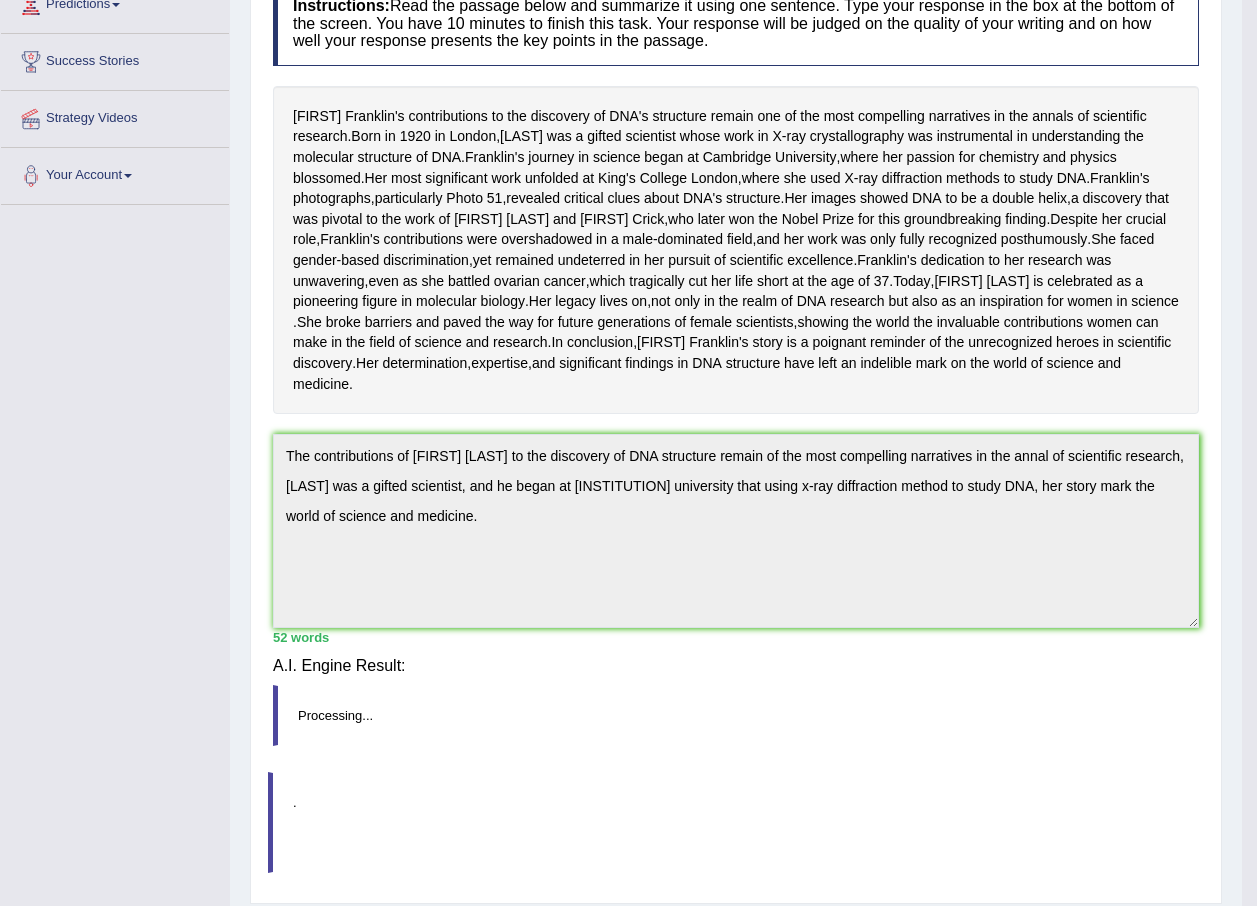 scroll, scrollTop: 281, scrollLeft: 0, axis: vertical 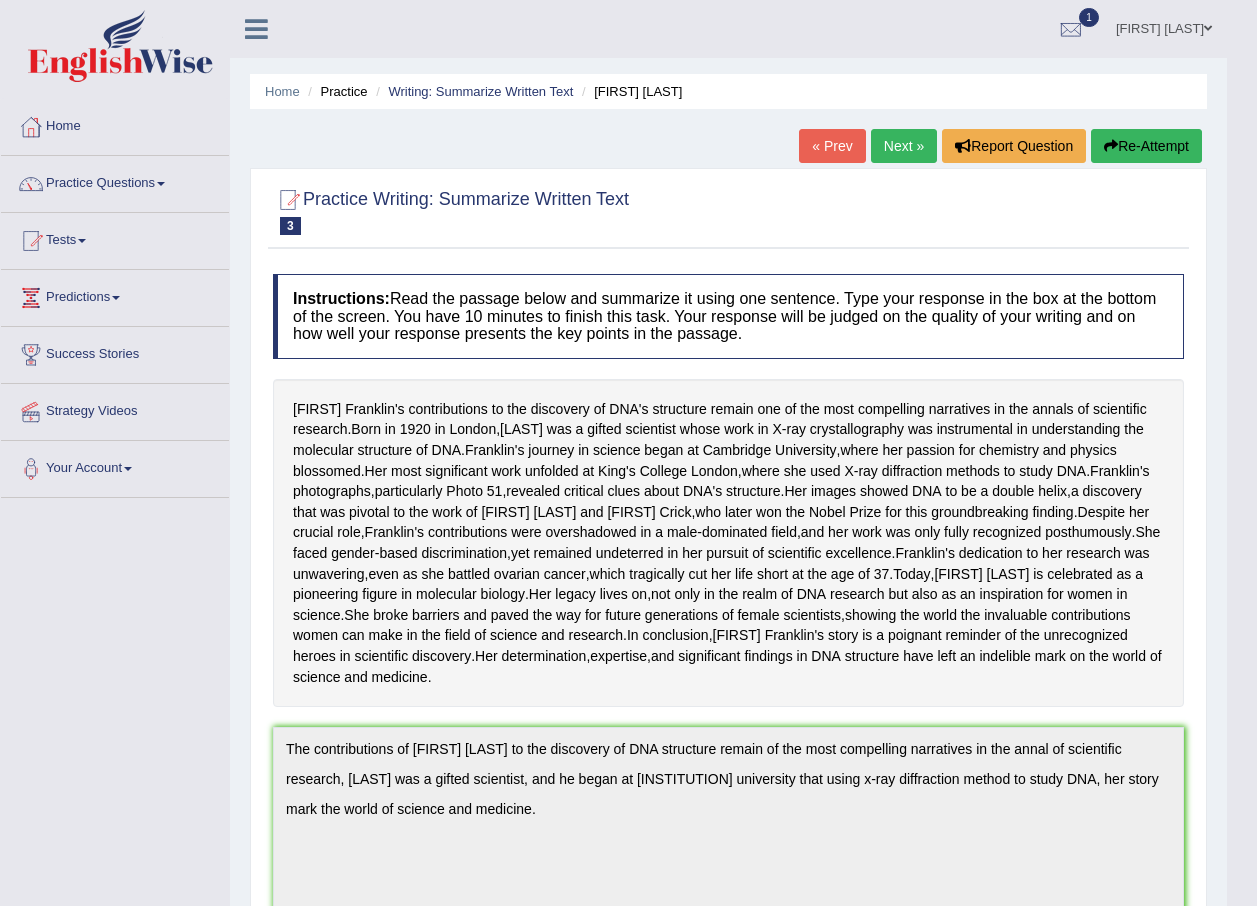 click on "Next »" at bounding box center [904, 146] 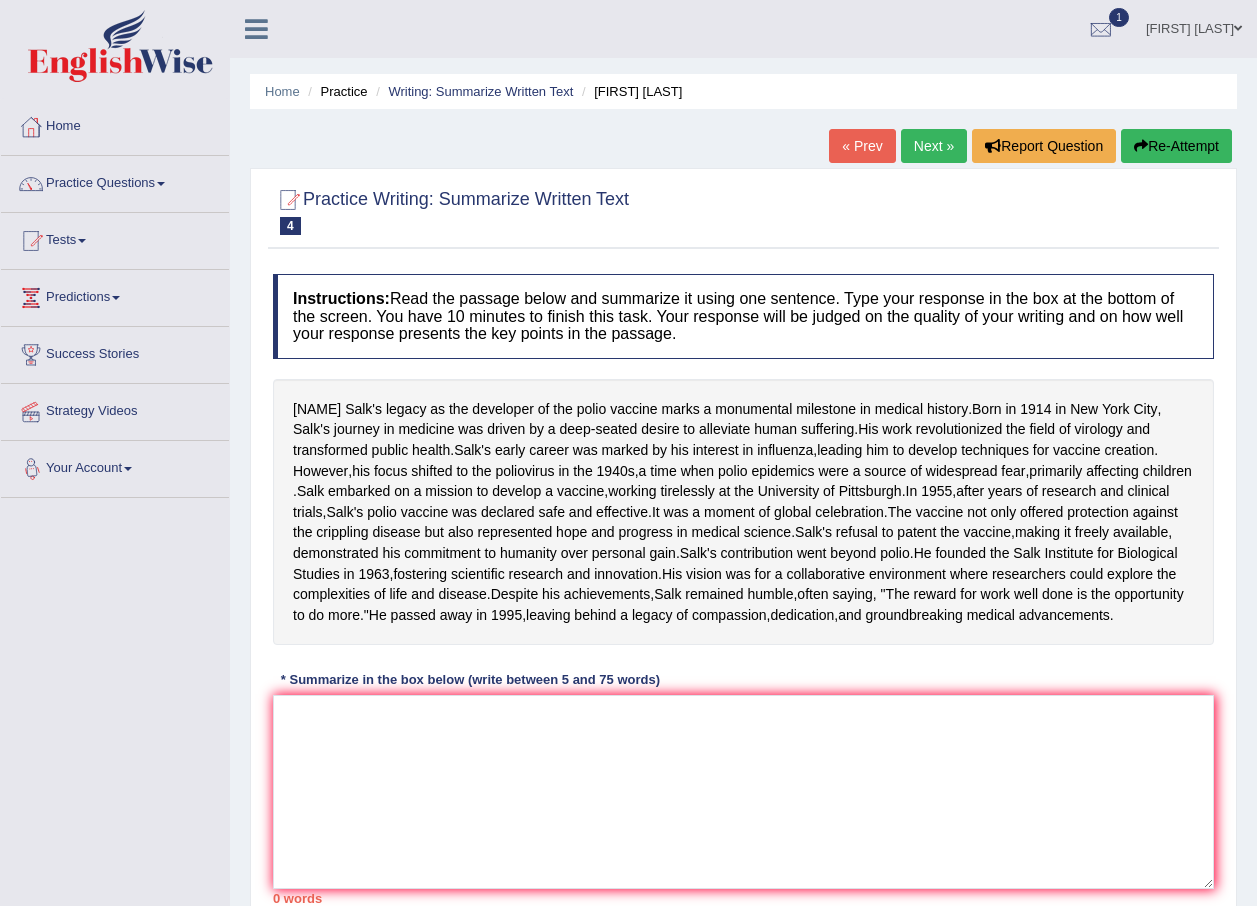 scroll, scrollTop: 252, scrollLeft: 0, axis: vertical 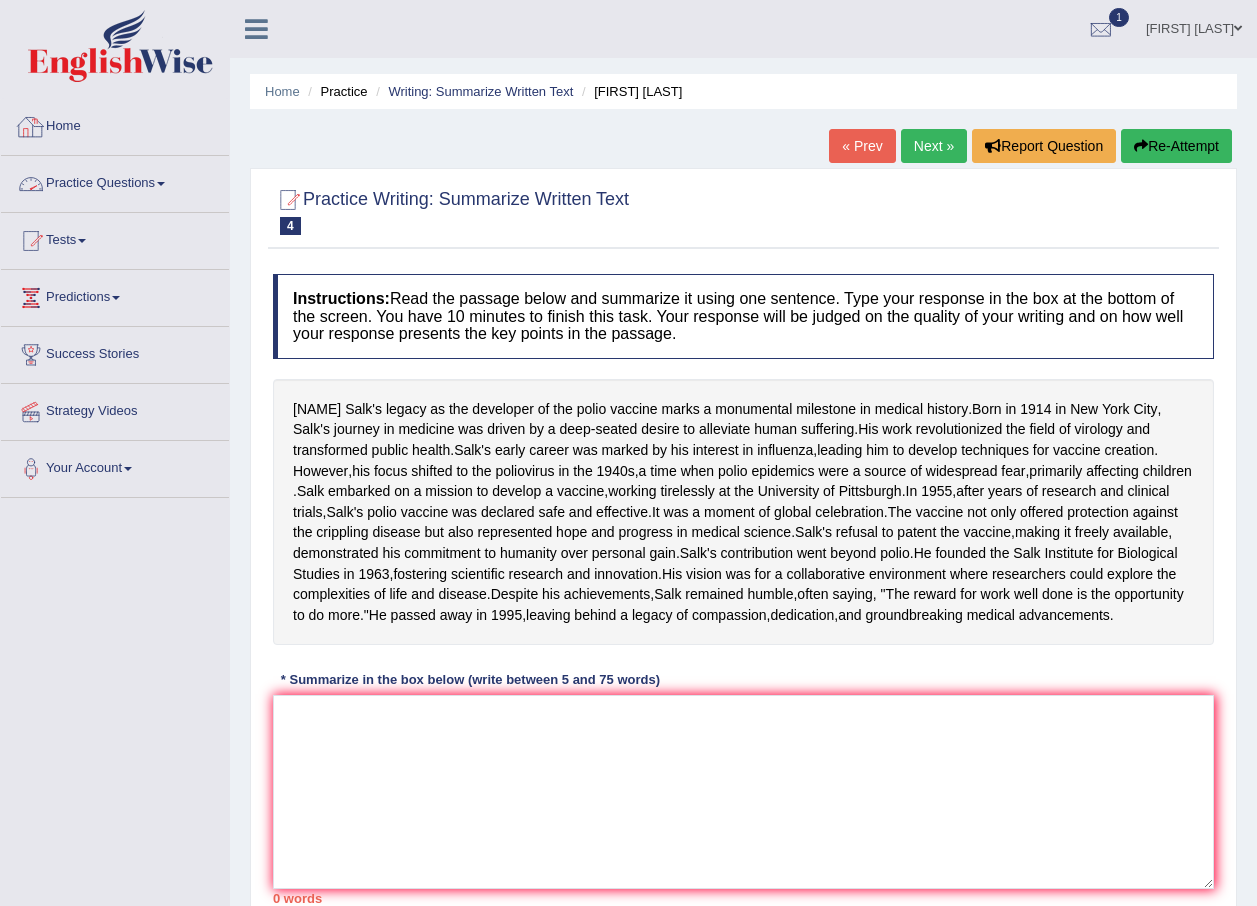 click on "Practice Questions" at bounding box center (115, 181) 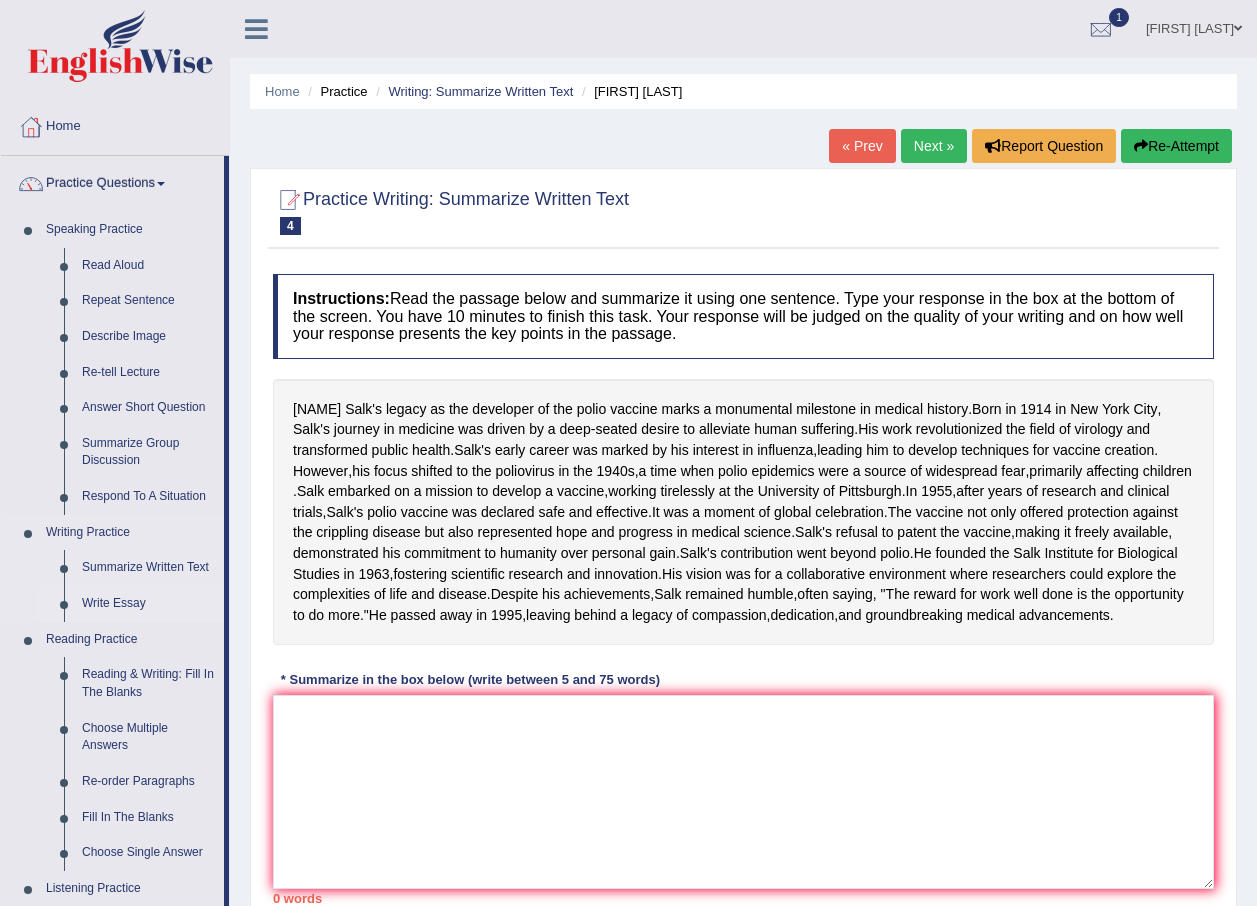 click on "Write Essay" at bounding box center [148, 604] 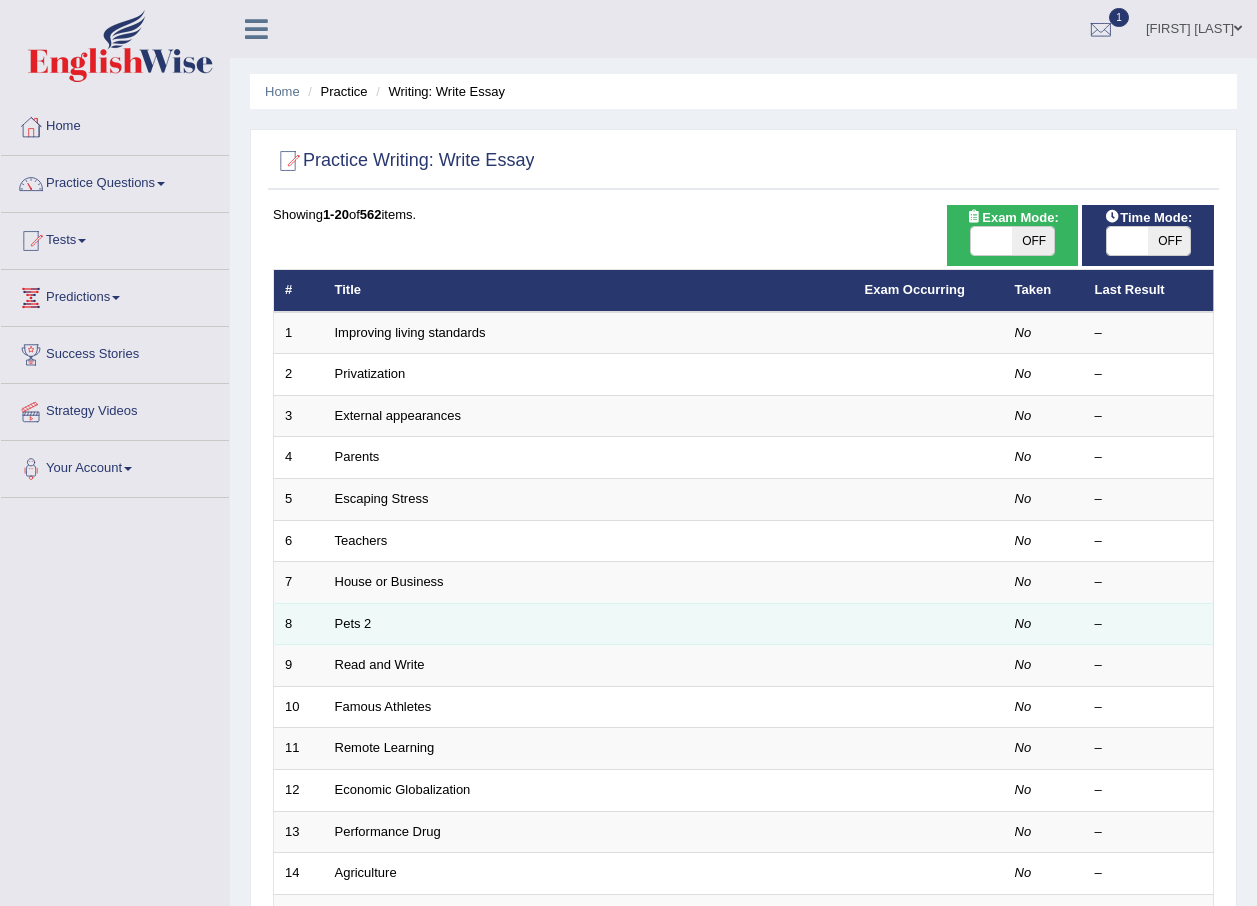 scroll, scrollTop: 0, scrollLeft: 0, axis: both 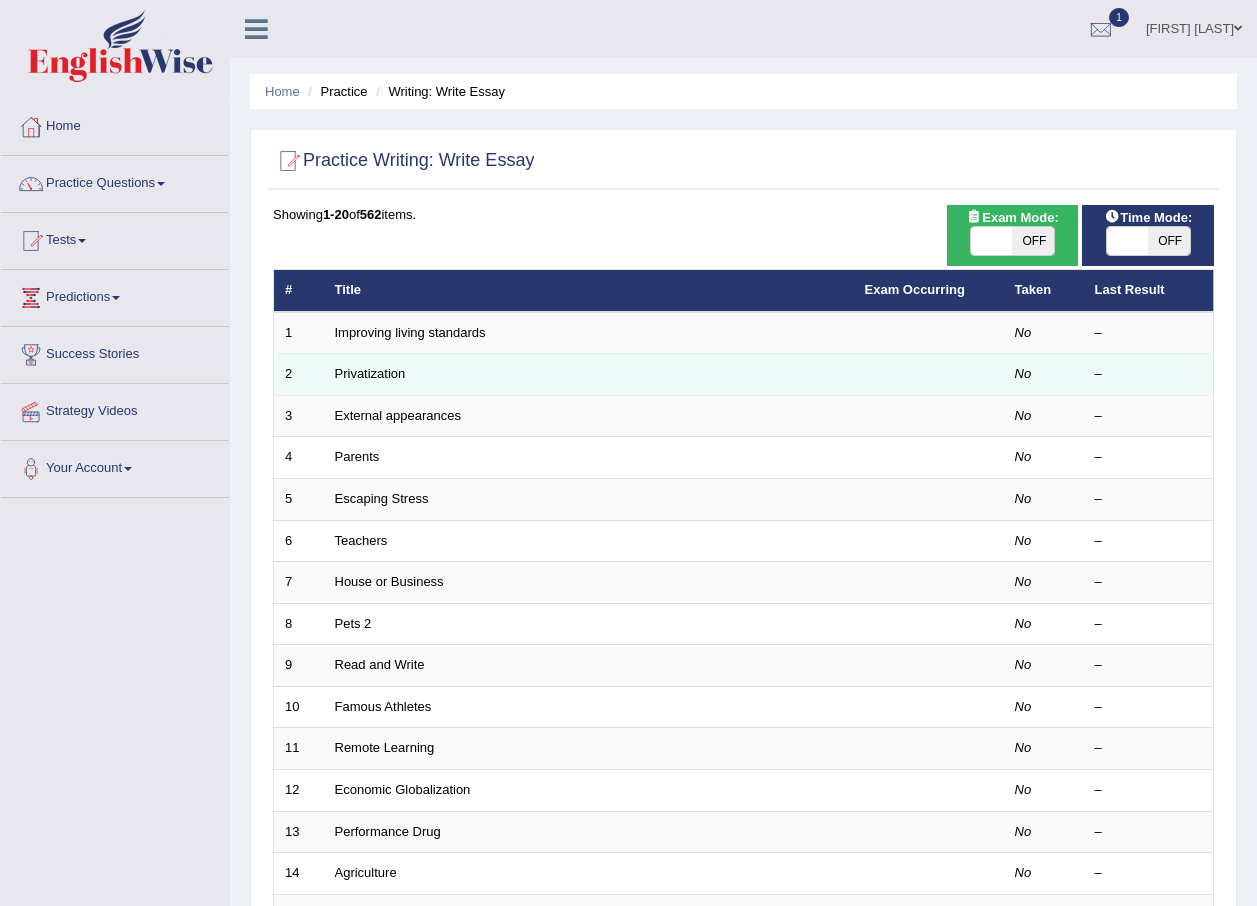 click on "Privatization" at bounding box center (589, 375) 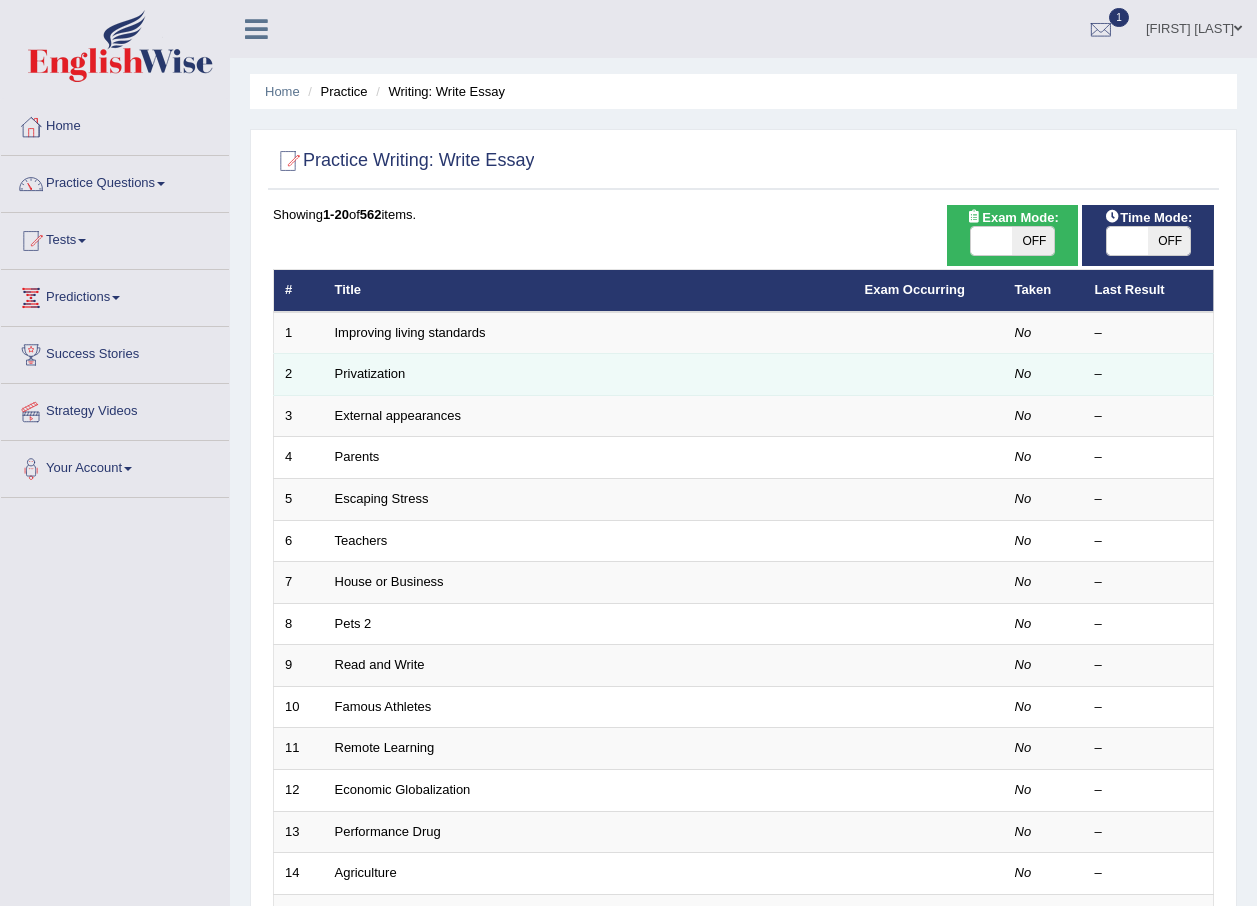 click on "Privatization" at bounding box center [589, 375] 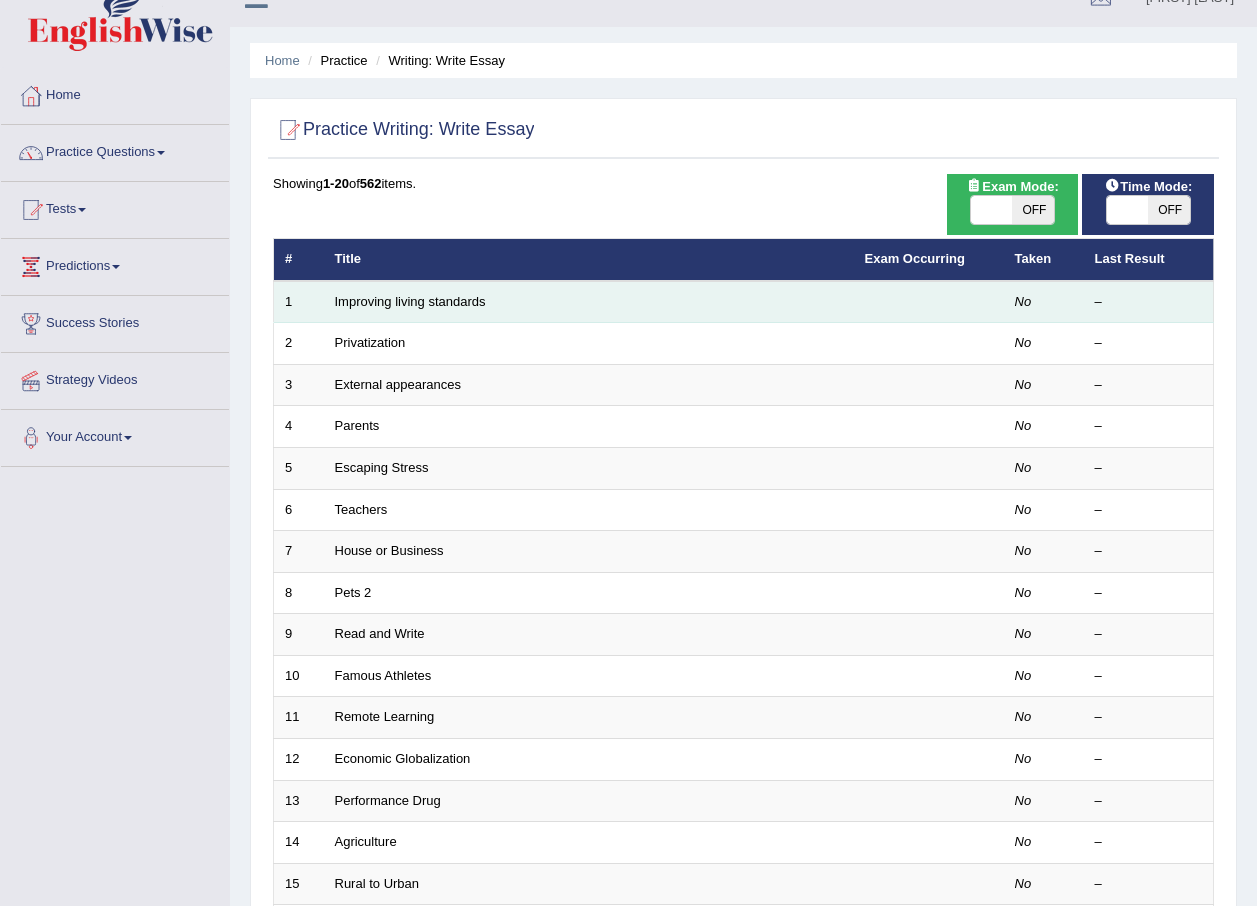 scroll, scrollTop: 0, scrollLeft: 0, axis: both 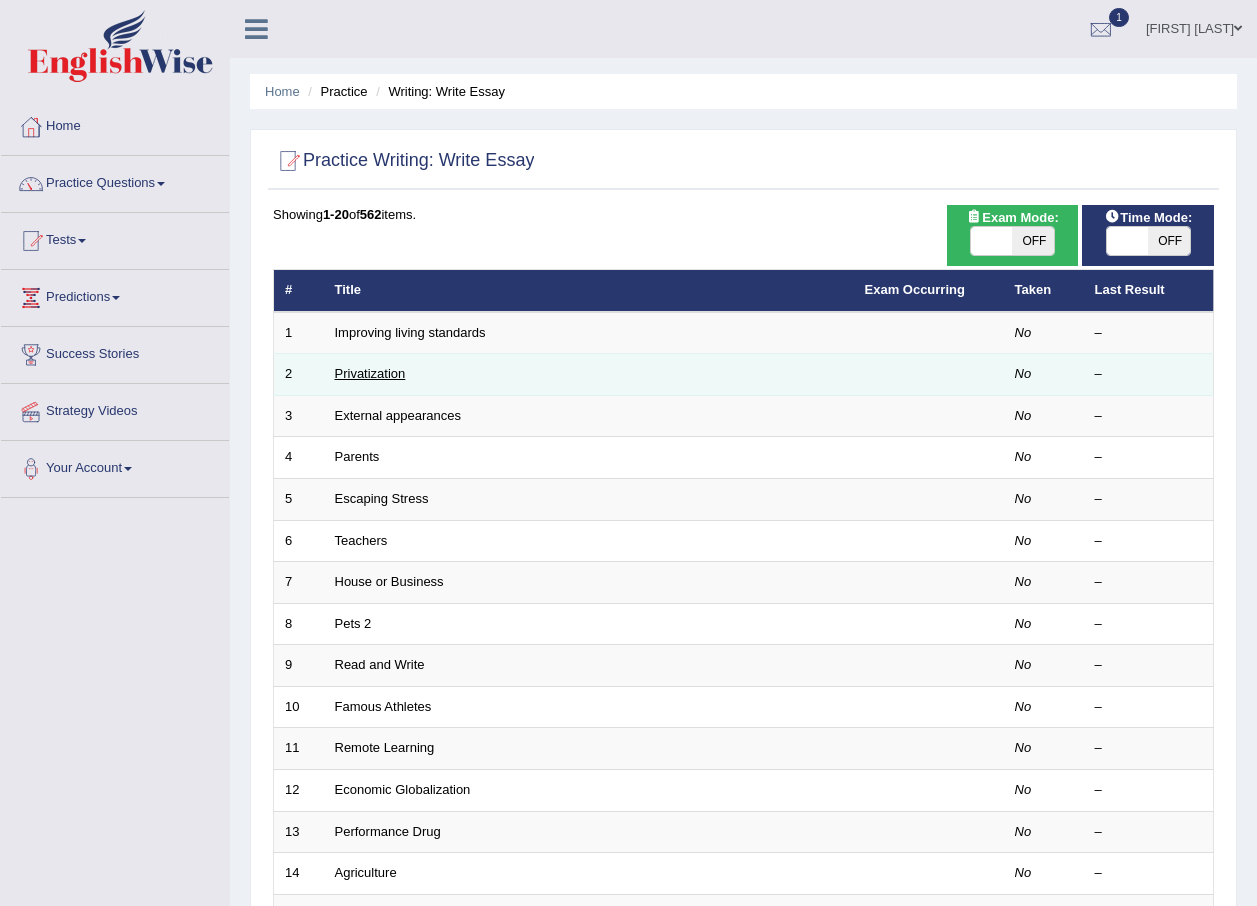 click on "Privatization" at bounding box center [370, 373] 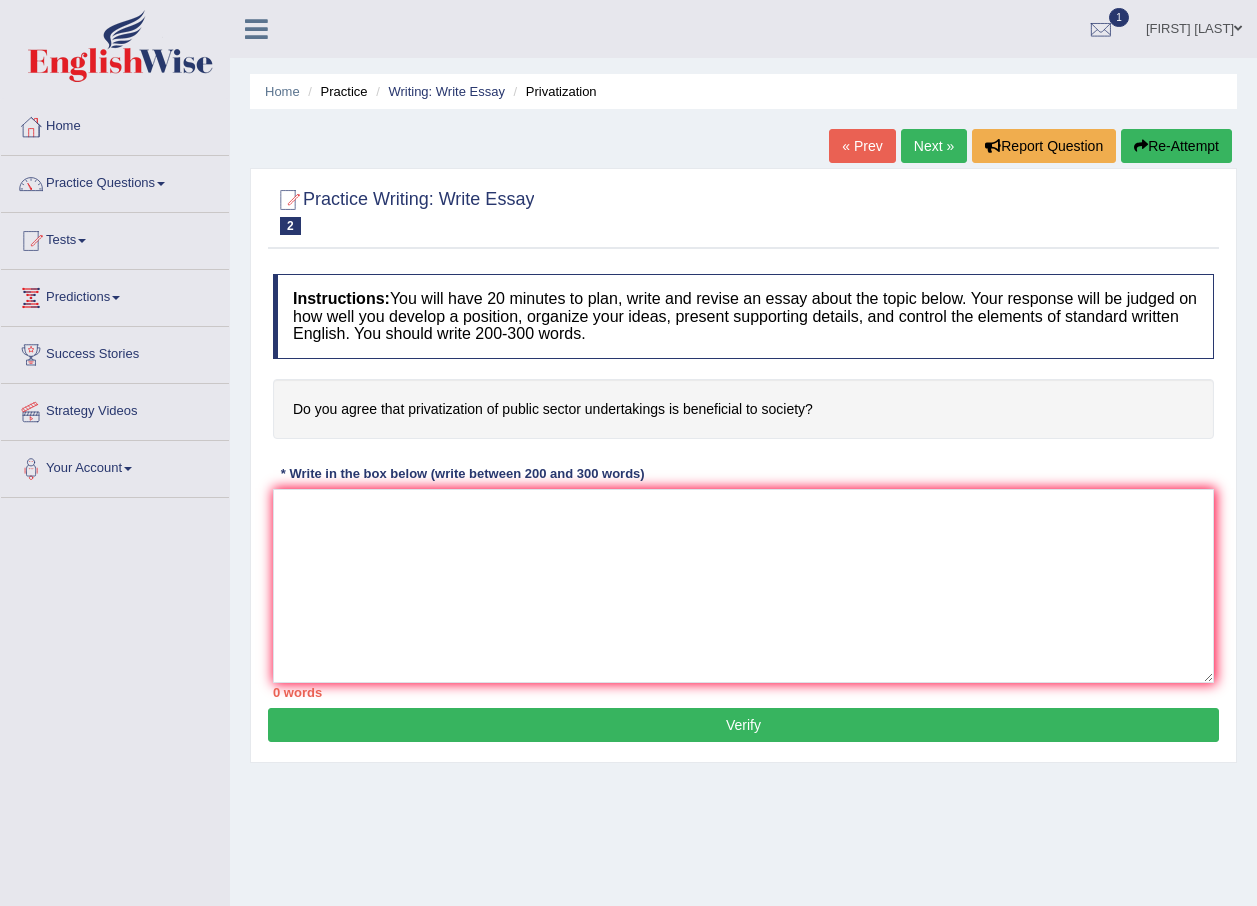 scroll, scrollTop: 0, scrollLeft: 0, axis: both 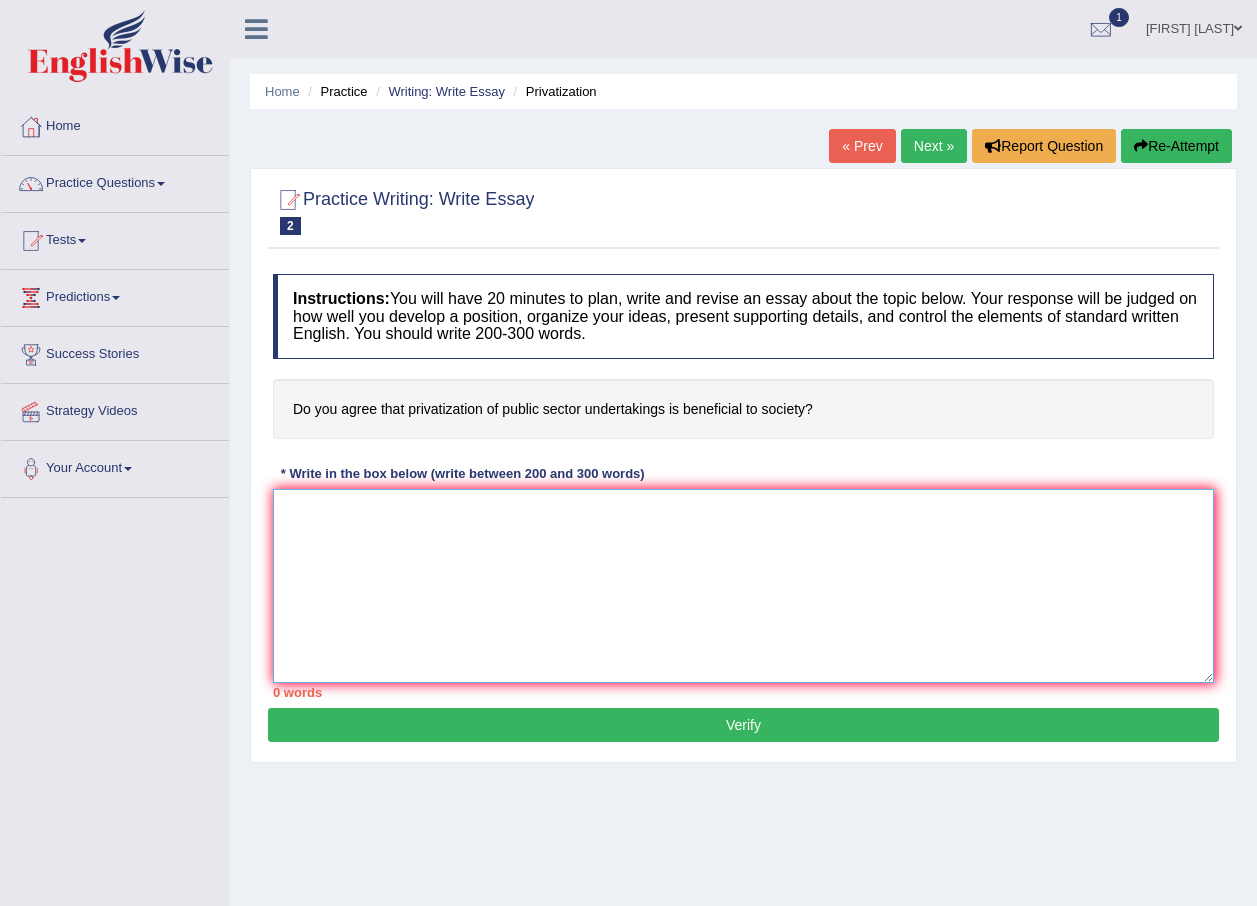 click at bounding box center [743, 586] 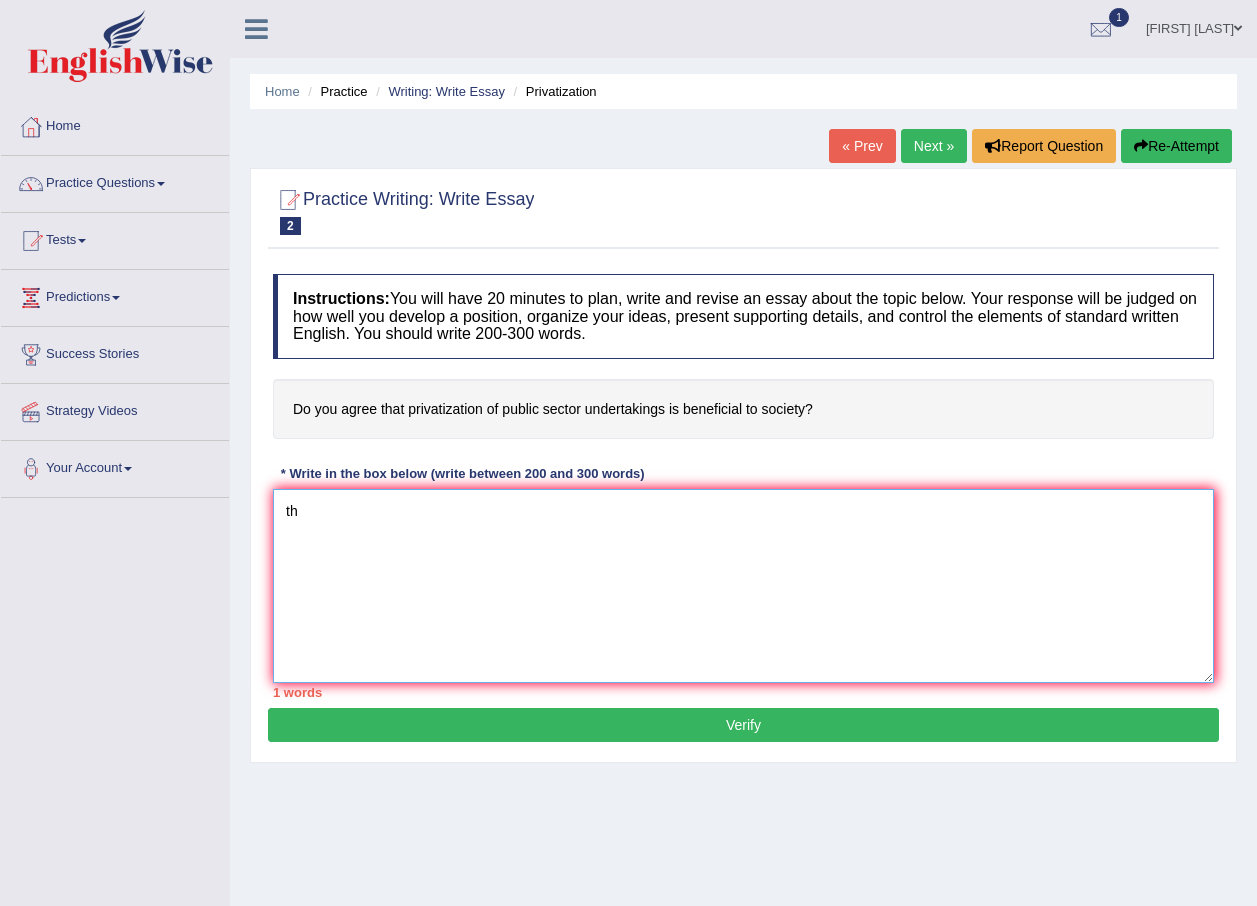 type on "t" 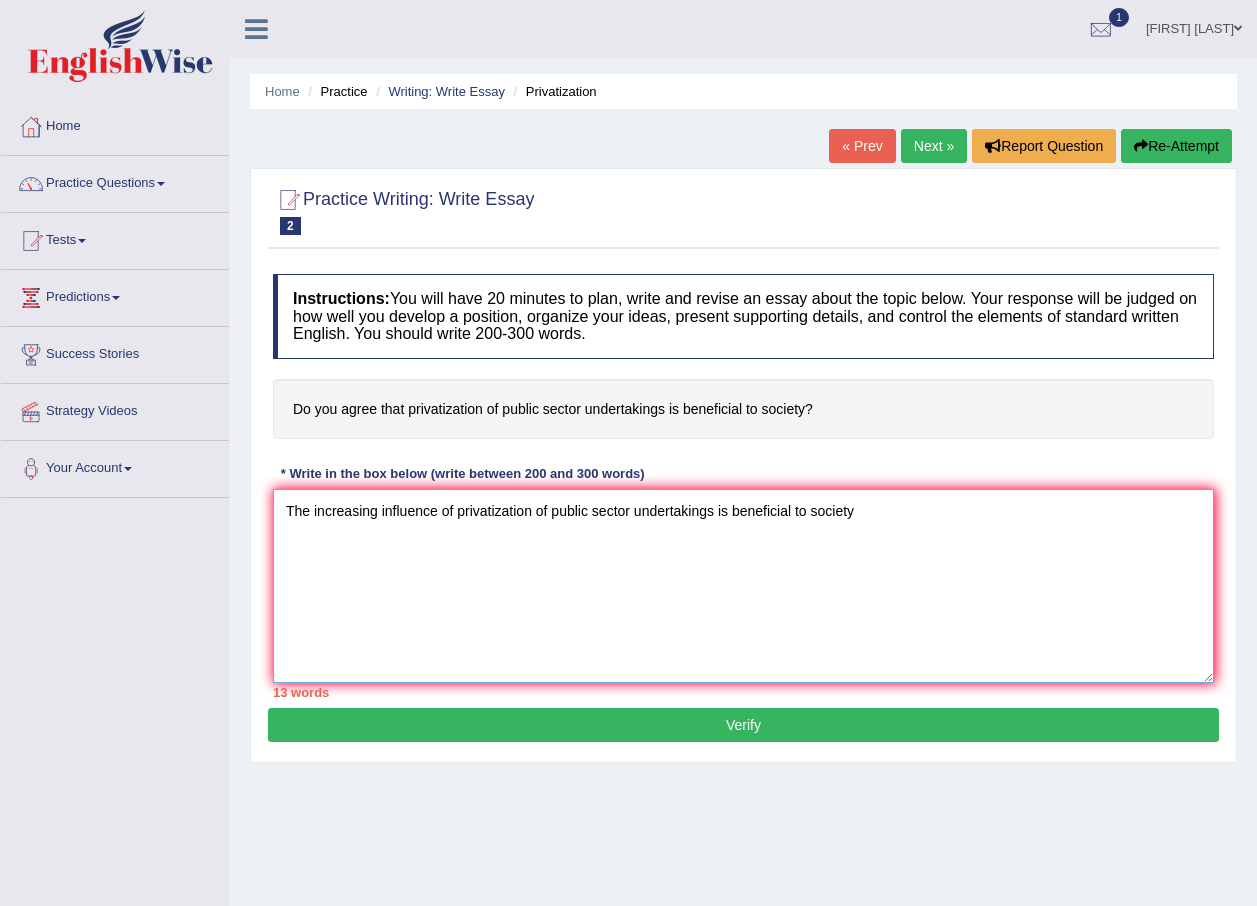 click on "The increasing influence of privatization of public sector undertakings is beneficial to society" at bounding box center (743, 586) 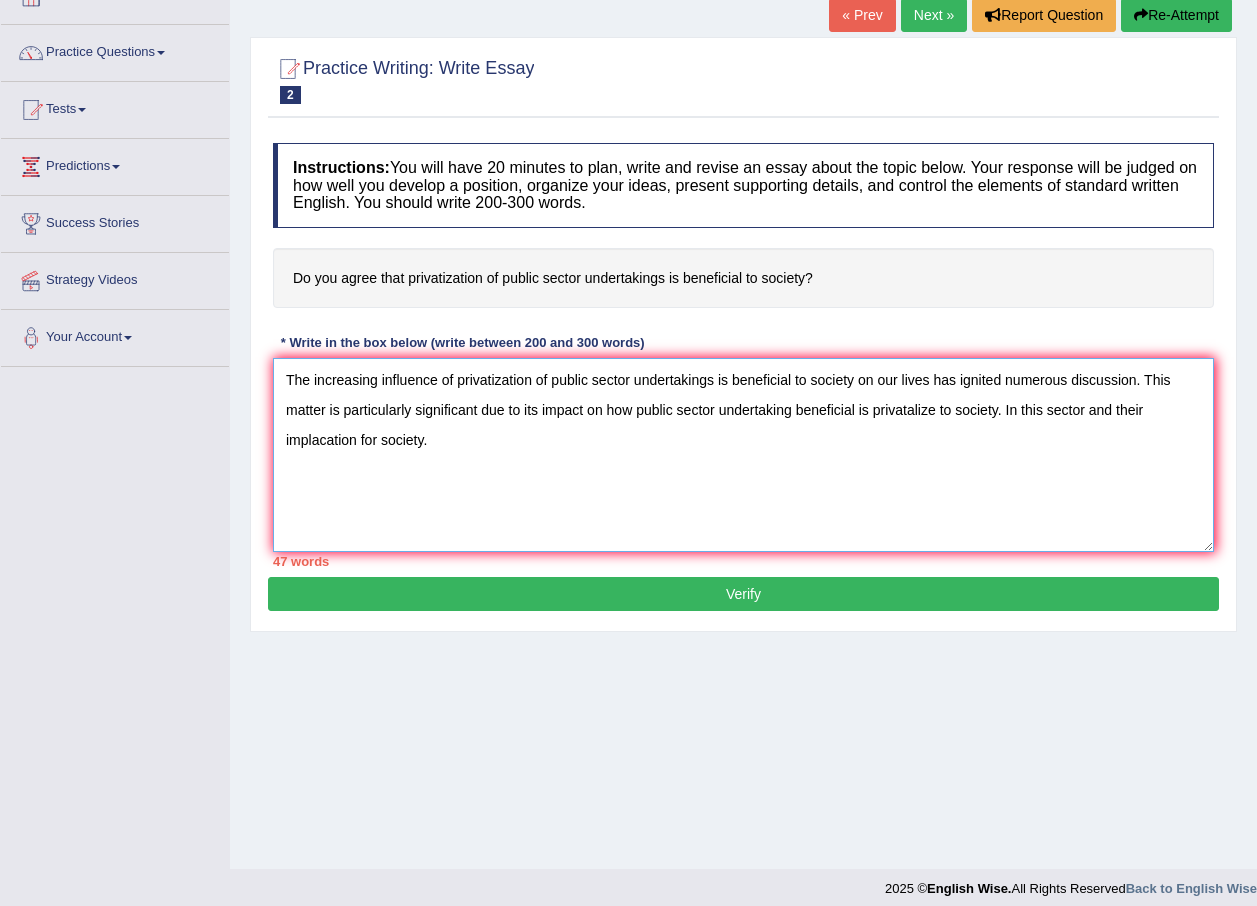 scroll, scrollTop: 144, scrollLeft: 0, axis: vertical 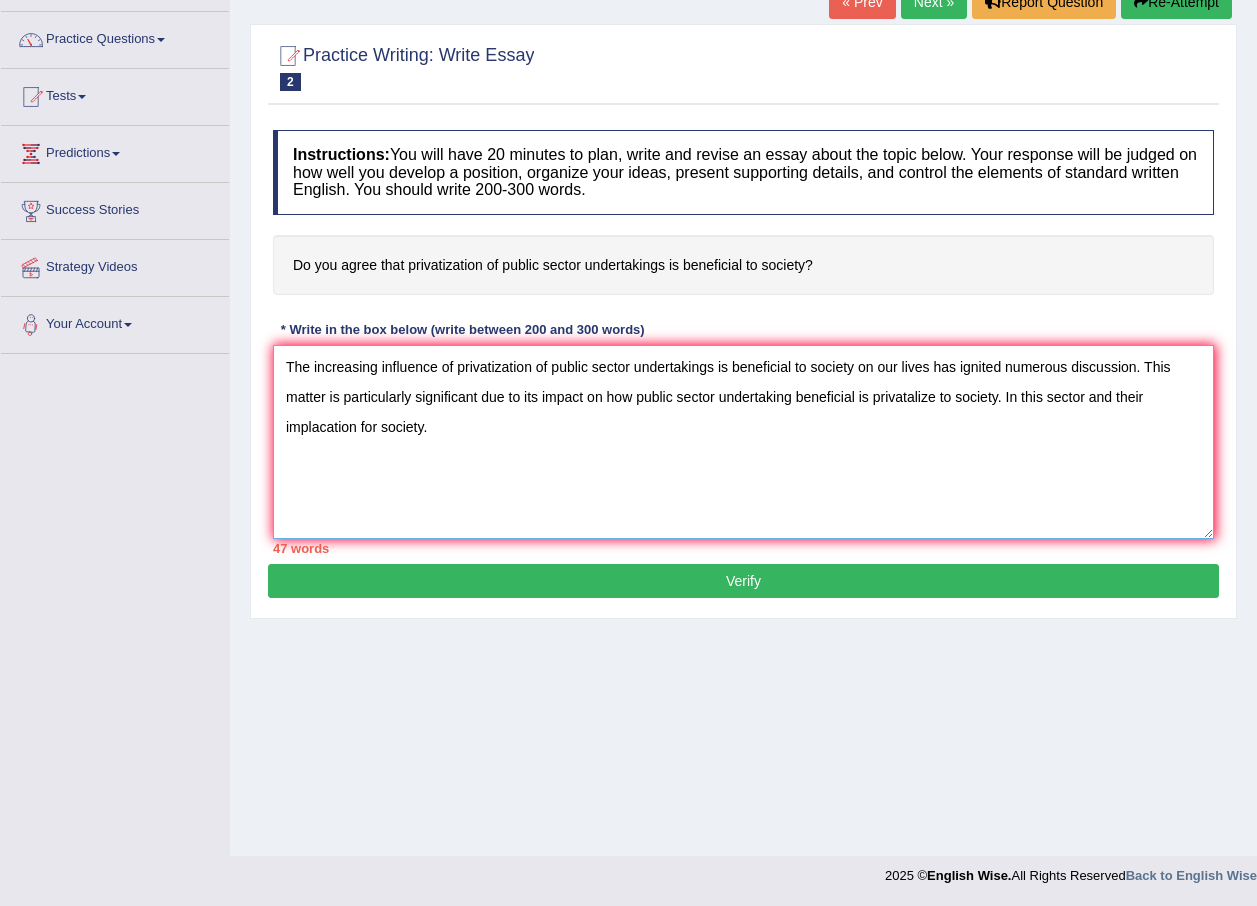 click on "The increasing influence of privatization of public sector undertakings is beneficial to society on our lives has ignited numerous discussion. This matter is particularly significant due to its impact on how public sector undertaking beneficial is privatalize to society. In this sector and their implacation for society." at bounding box center (743, 442) 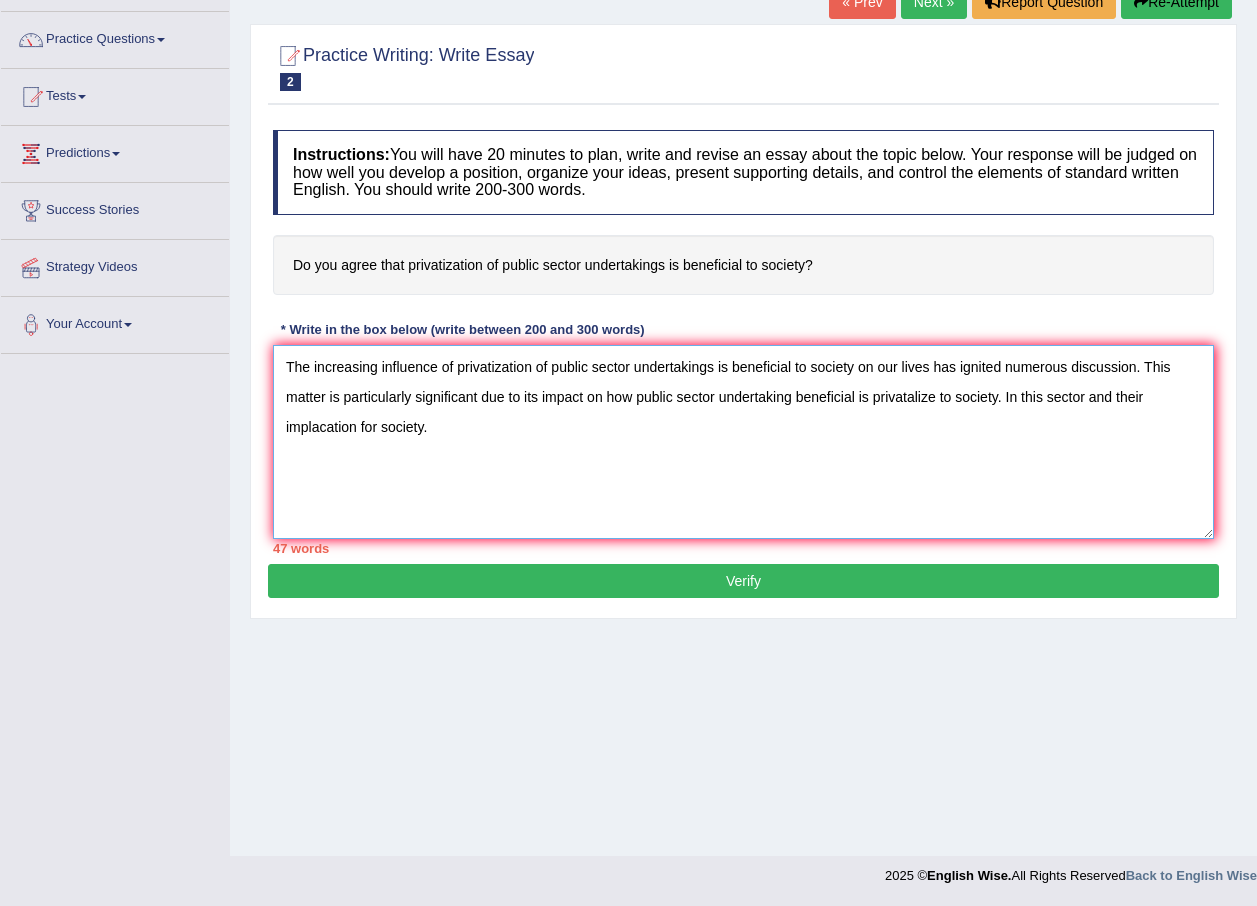click on "The increasing influence of privatization of public sector undertakings is beneficial to society on our lives has ignited numerous discussion. This matter is particularly significant due to its impact on how public sector undertaking beneficial is privatalize to society. In this sector and their implacation for society." at bounding box center (743, 442) 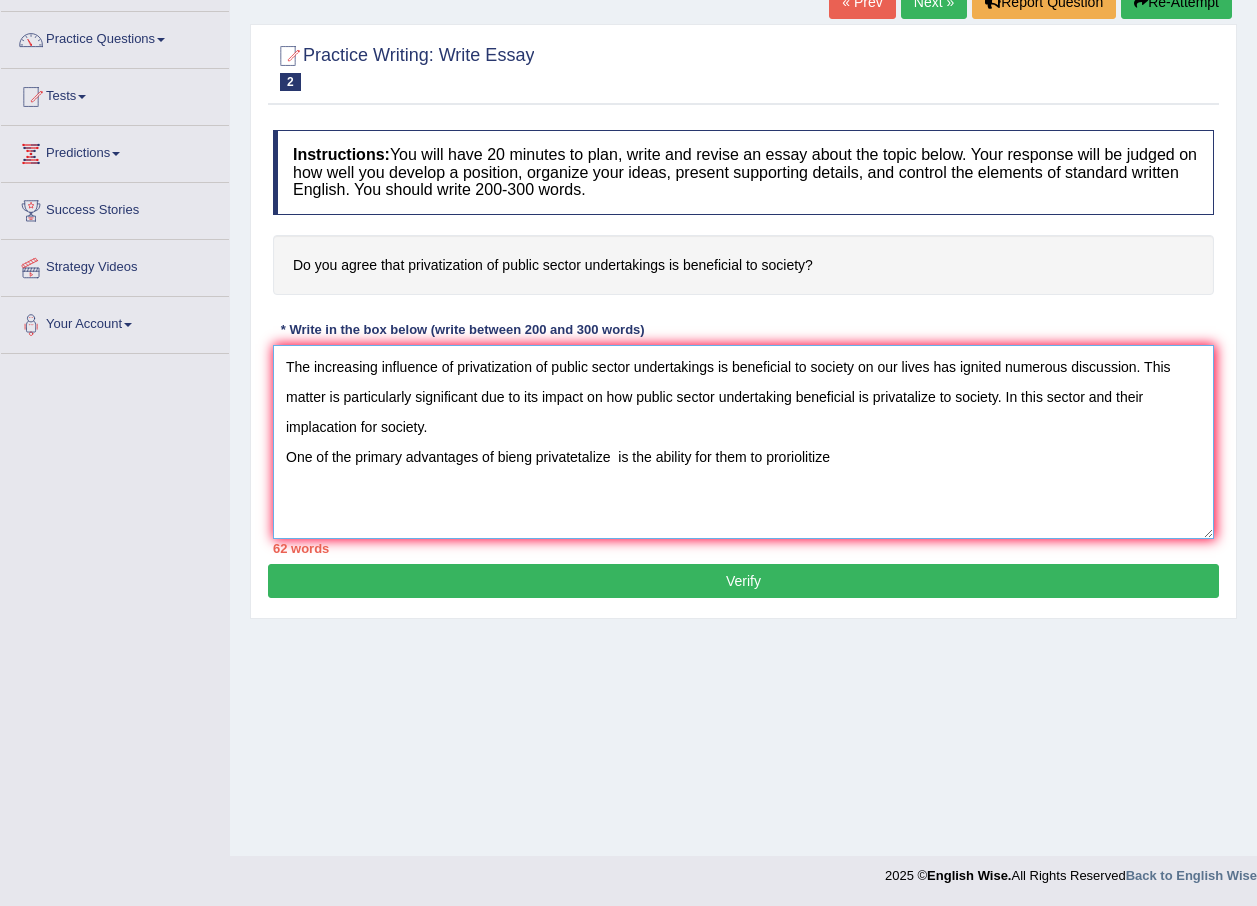 click on "The increasing influence of privatization of public sector undertakings is beneficial to society on our lives has ignited numerous discussion. This matter is particularly significant due to its impact on how public sector undertaking beneficial is privatalize to society. In this sector and their implacation for society.
One of the primary advantages of bieng privatetalize  is the ability for them to proriolitize" at bounding box center (743, 442) 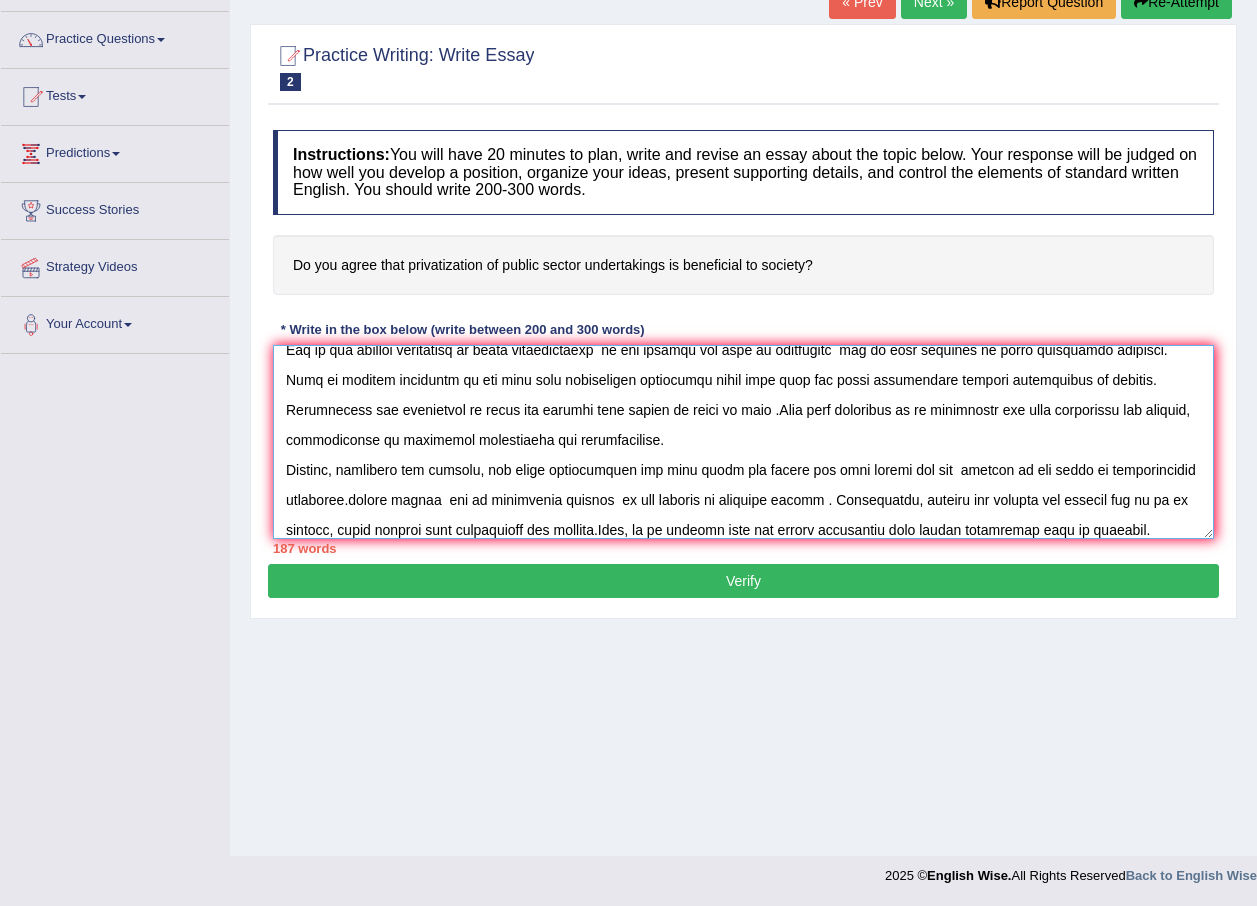 scroll, scrollTop: 137, scrollLeft: 0, axis: vertical 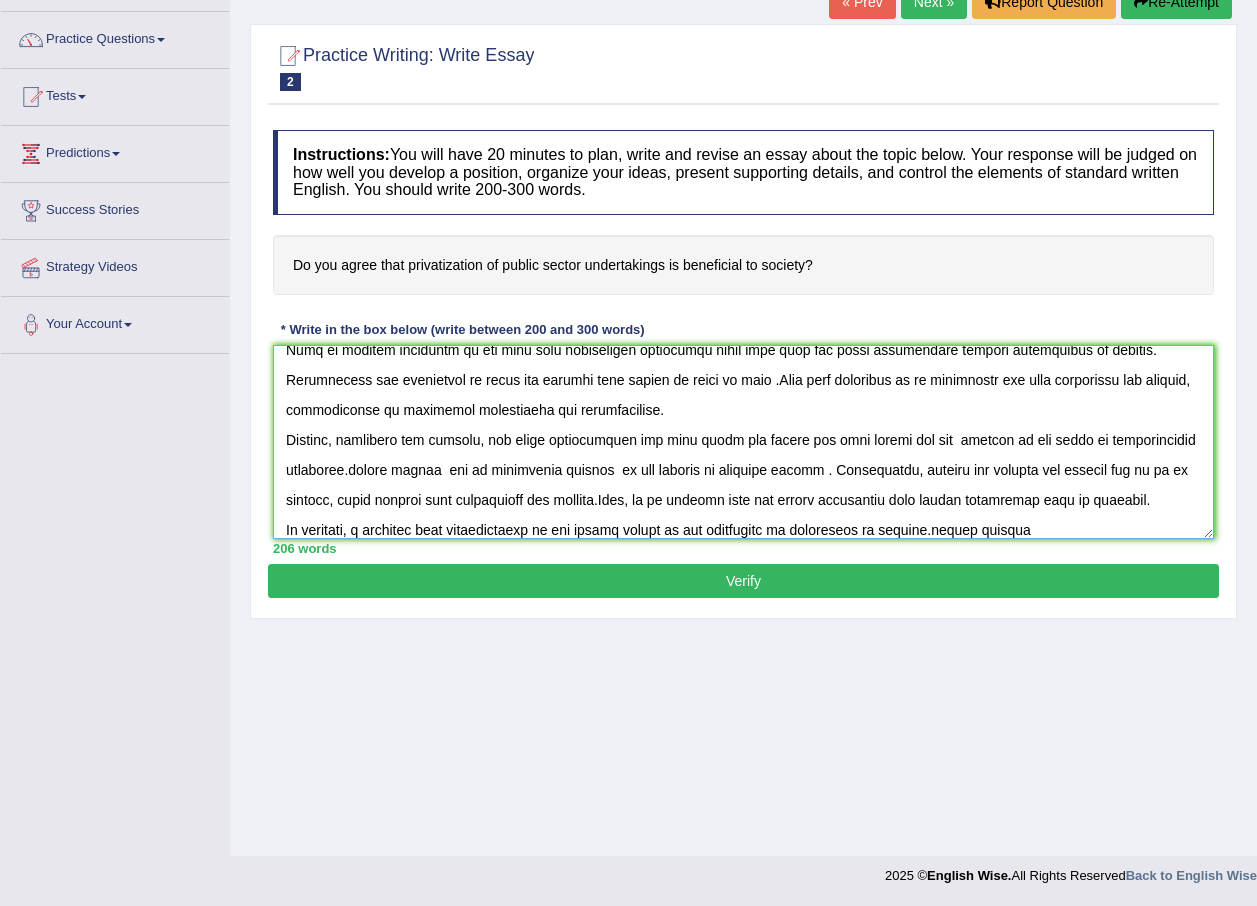 click at bounding box center (743, 442) 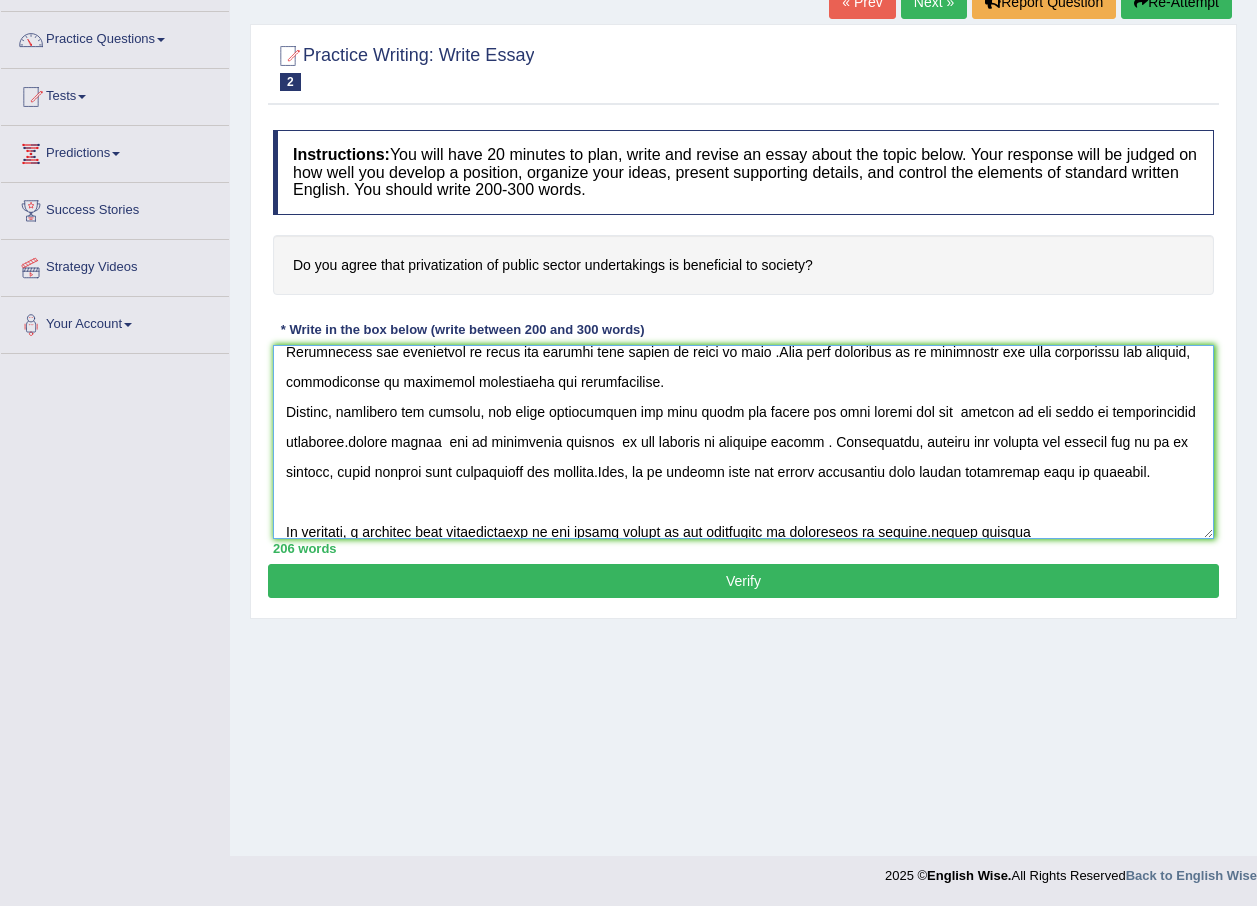 scroll, scrollTop: 180, scrollLeft: 0, axis: vertical 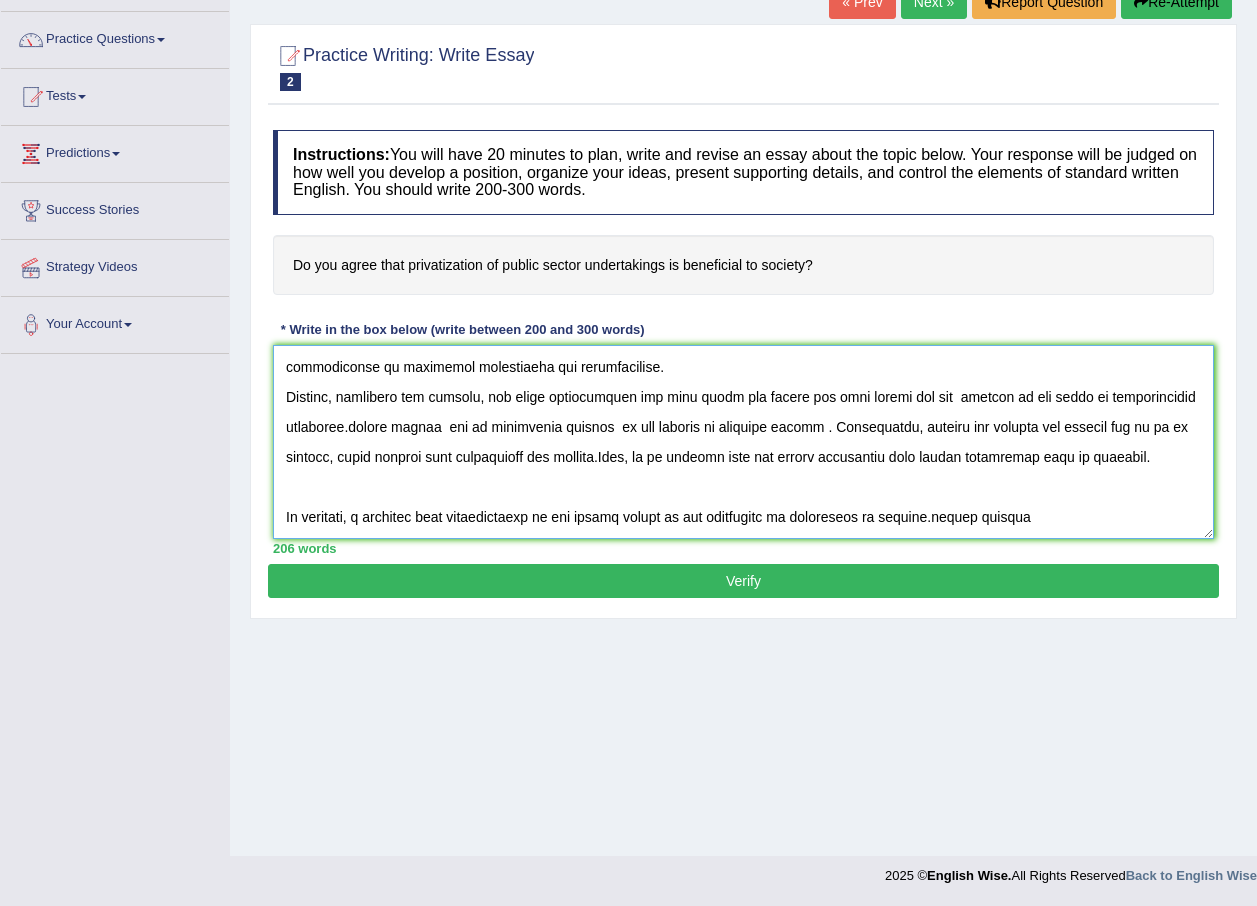 click at bounding box center (743, 442) 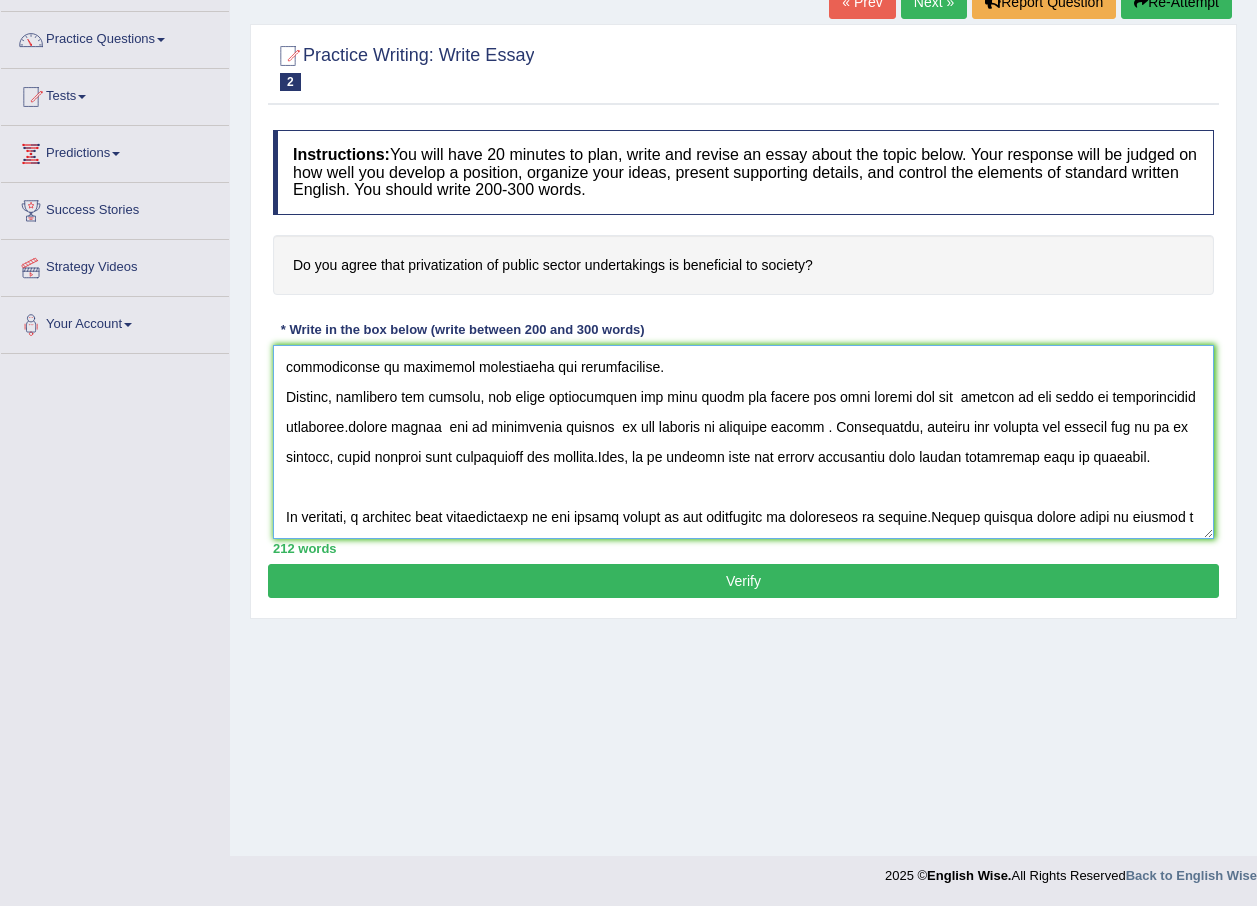 scroll, scrollTop: 197, scrollLeft: 0, axis: vertical 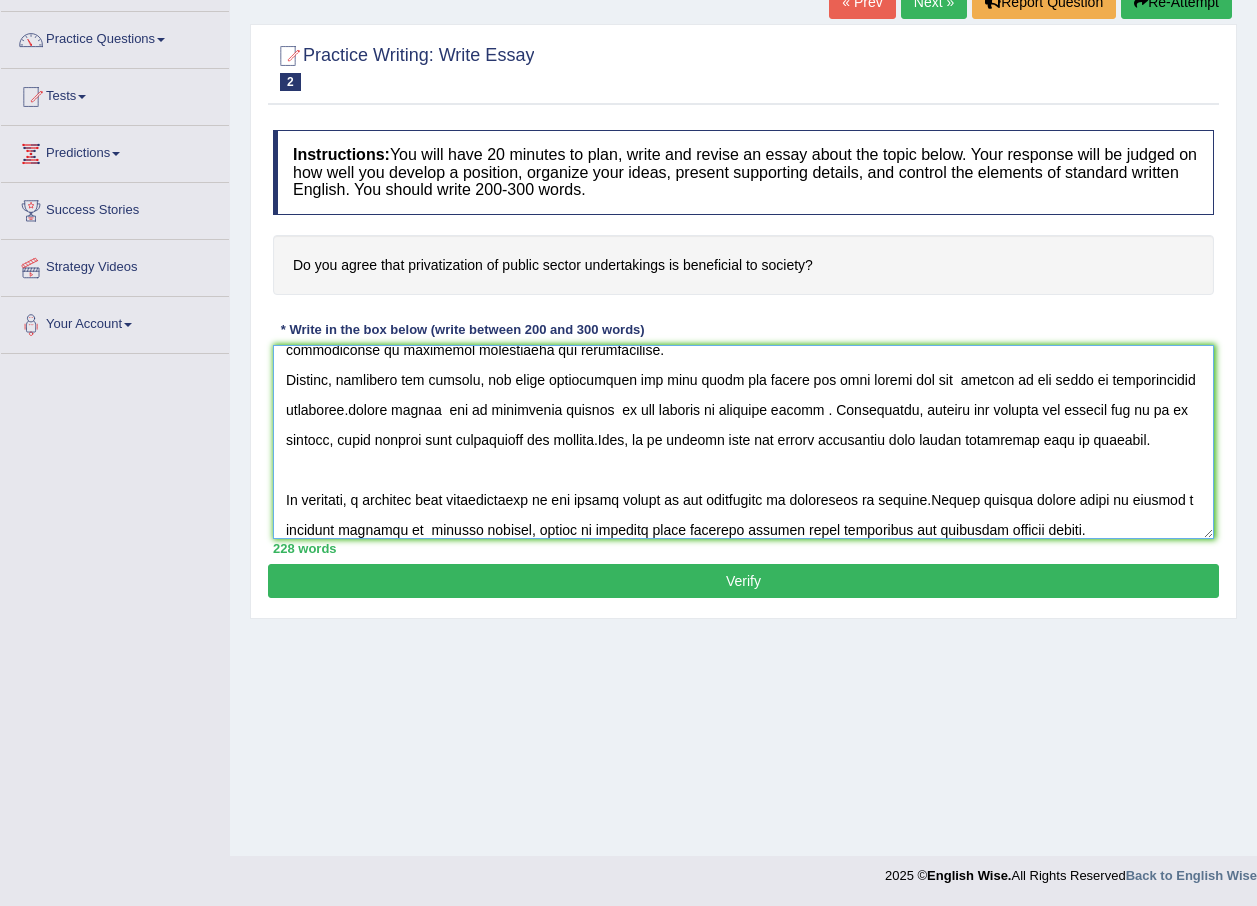 type on "The increasing influence of privatization of public sector undertakings is beneficial to society on our lives has ignited numerous discussion. This matter is particularly significant due to its impact on how public sector undertaking beneficial is privatalize to society. In this sector and their implacation for society.
One of the primary advantages of bieng privatetalize is the ability for them to prioritize and an easy accesses to every beneficial services. This is further supported by the fact that undertaking beneficial canbe used only for those beneficiary sectors undertaking to society. Conequently the advantages of these can provide easy access to which in need .This also assential to be considered for both individual and society, particularly in promoting flexibility and accessibility.
However, alongside the benefit, the being privatalized can only limit the access for many people for all sectors of the shift in communacation practices.public sector can be beneficial because it can provide to ..." 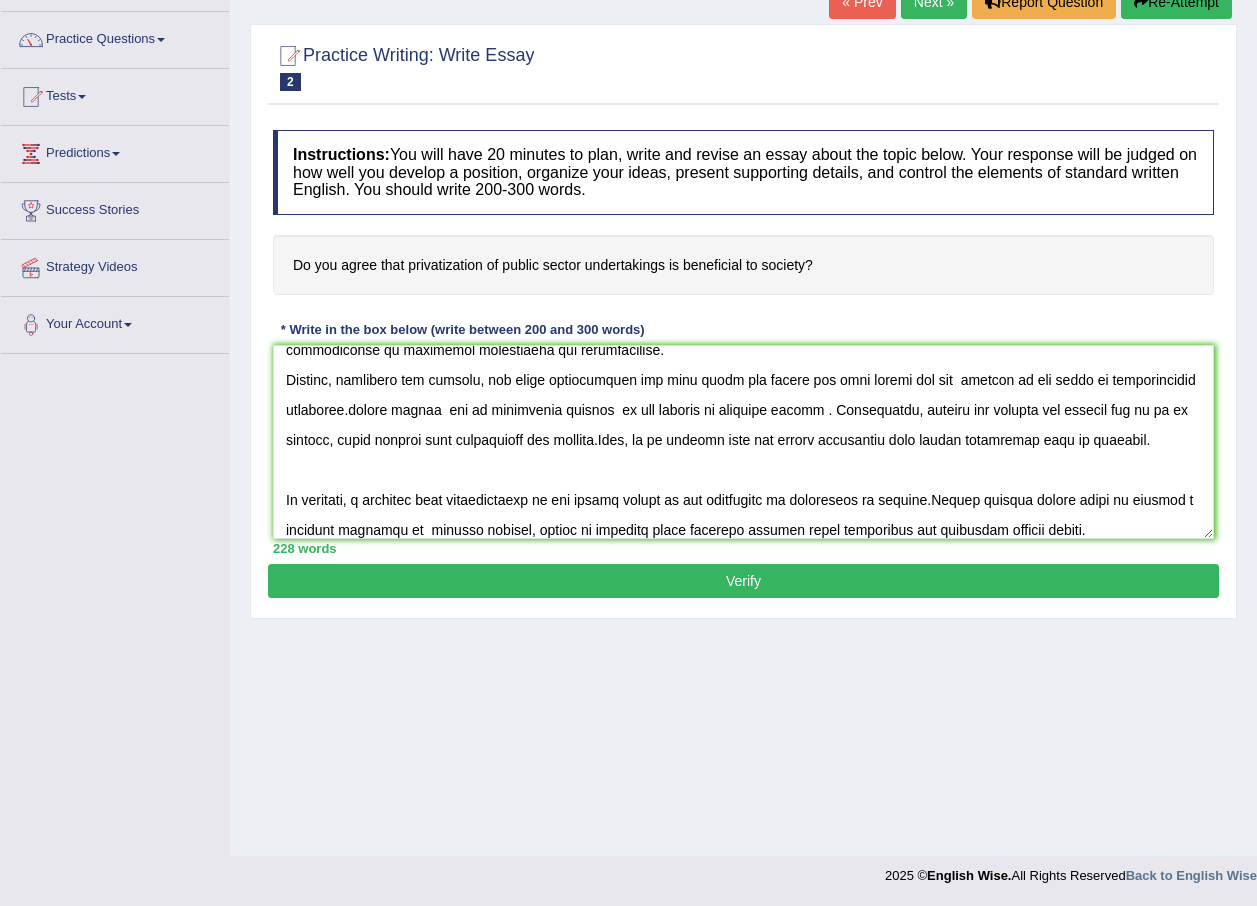 click on "Verify" at bounding box center (743, 581) 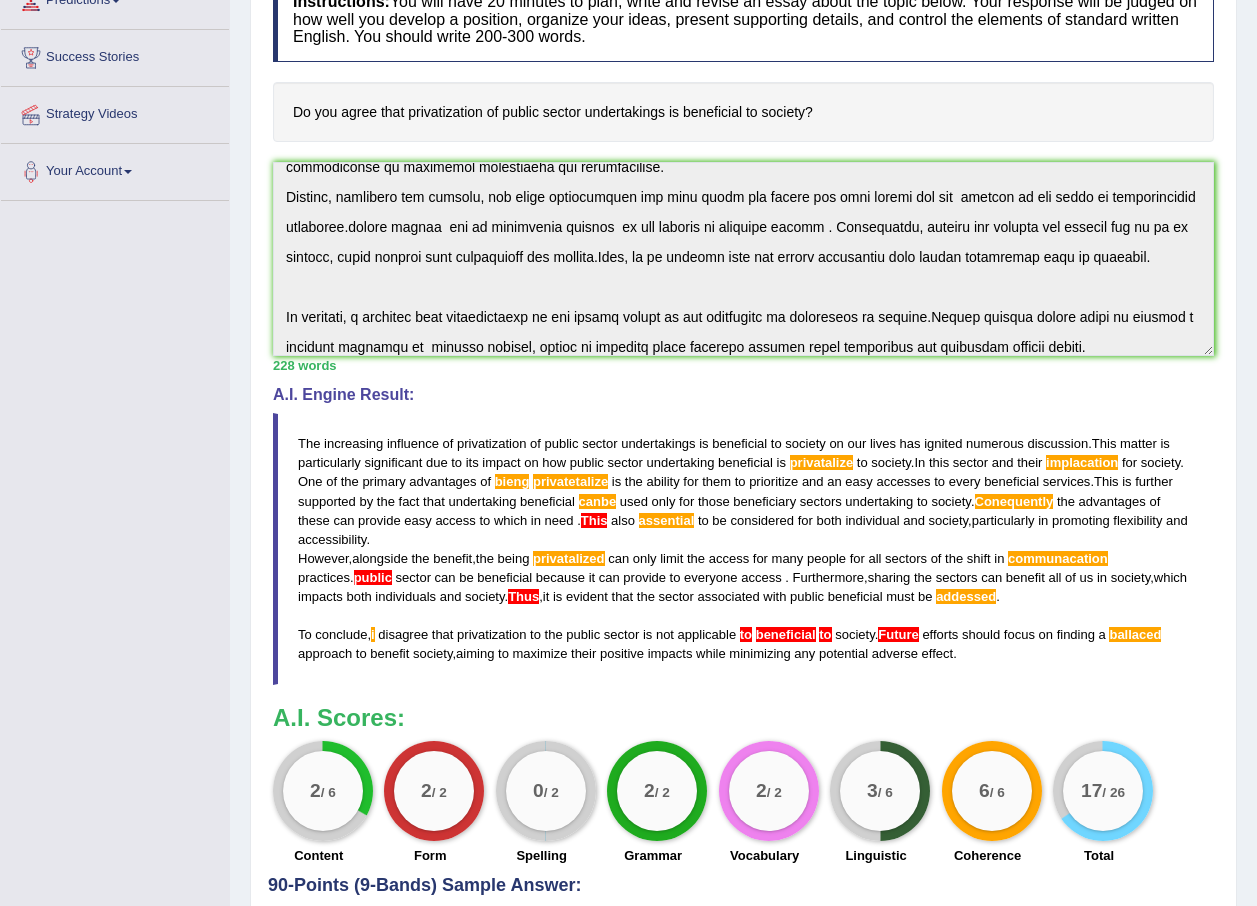 scroll, scrollTop: 444, scrollLeft: 0, axis: vertical 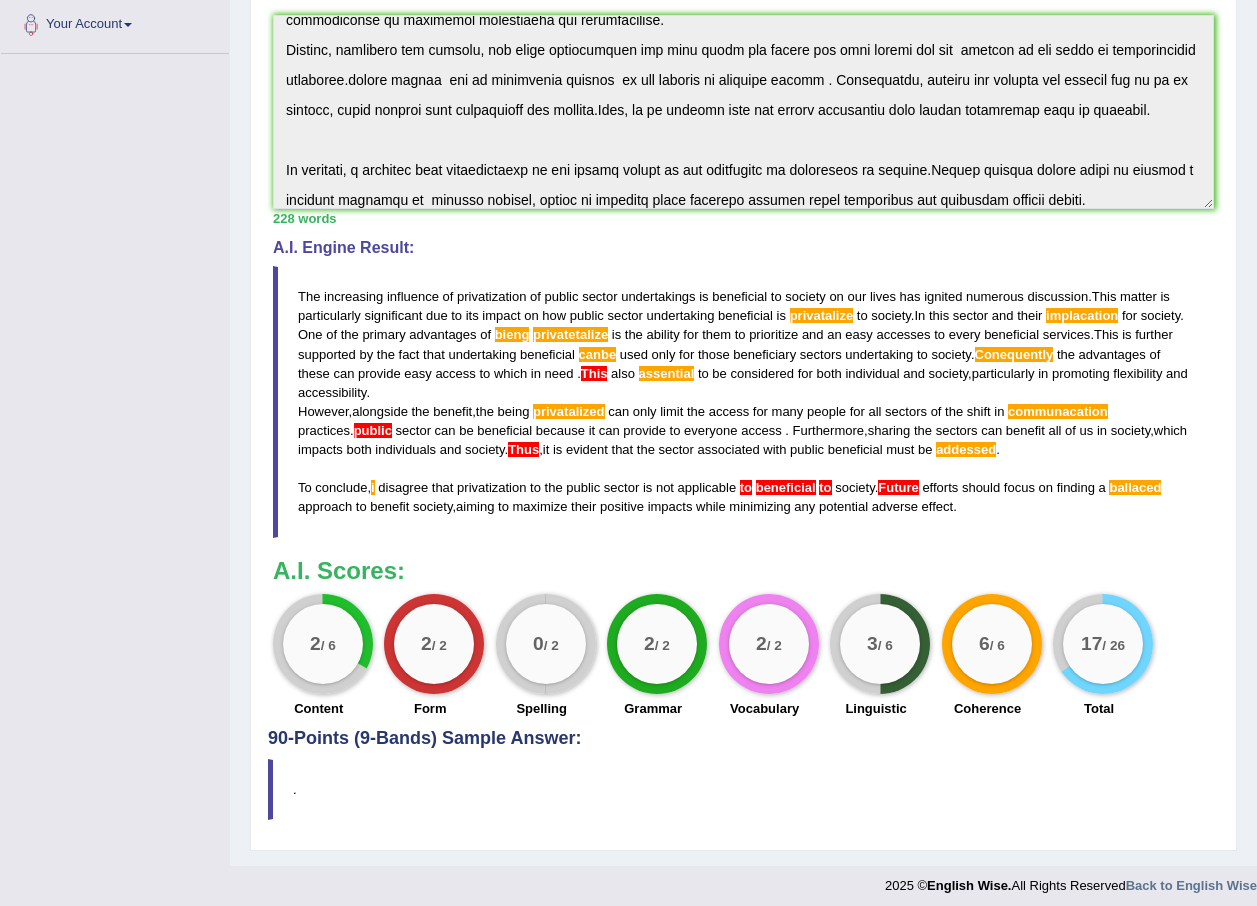 click on "bieng" at bounding box center (512, 334) 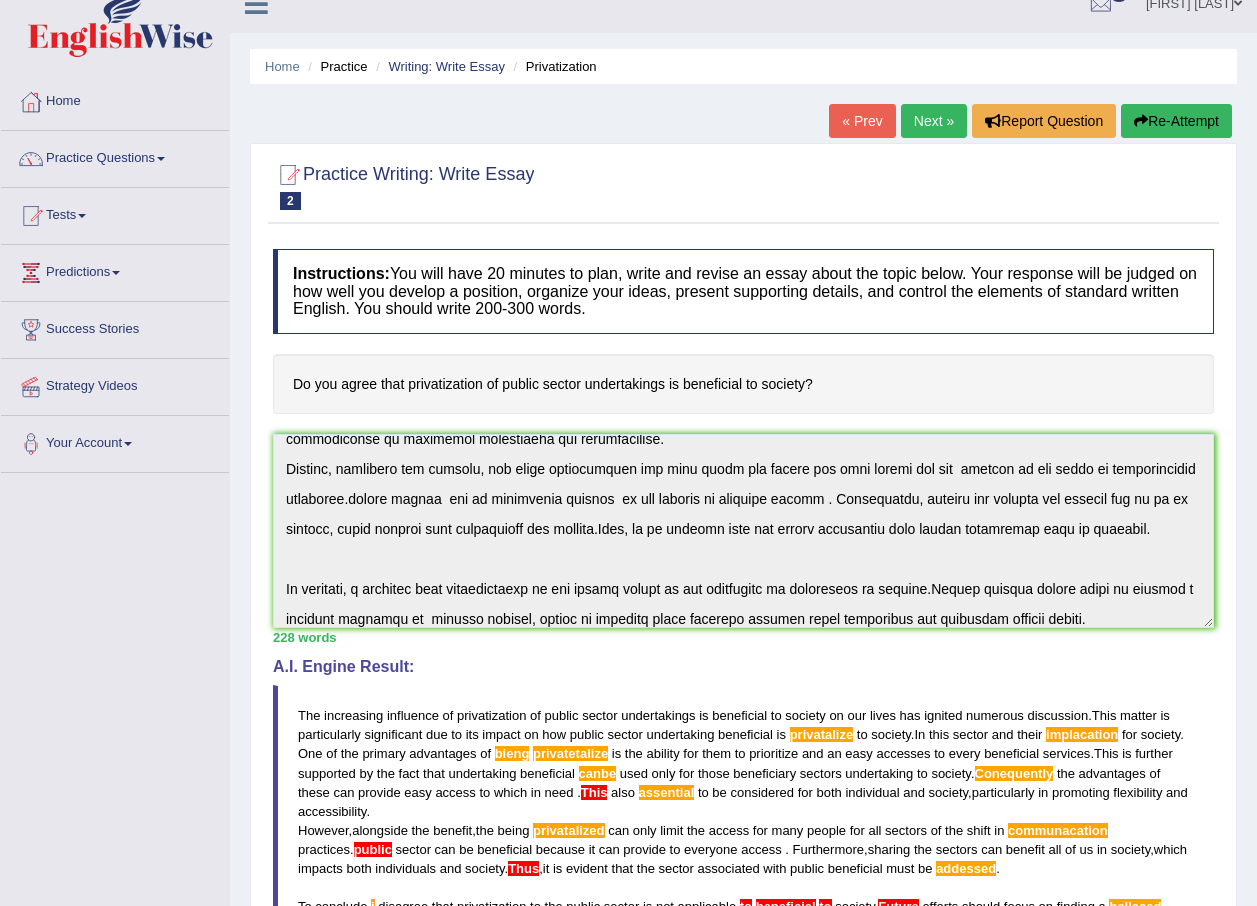 scroll, scrollTop: 0, scrollLeft: 0, axis: both 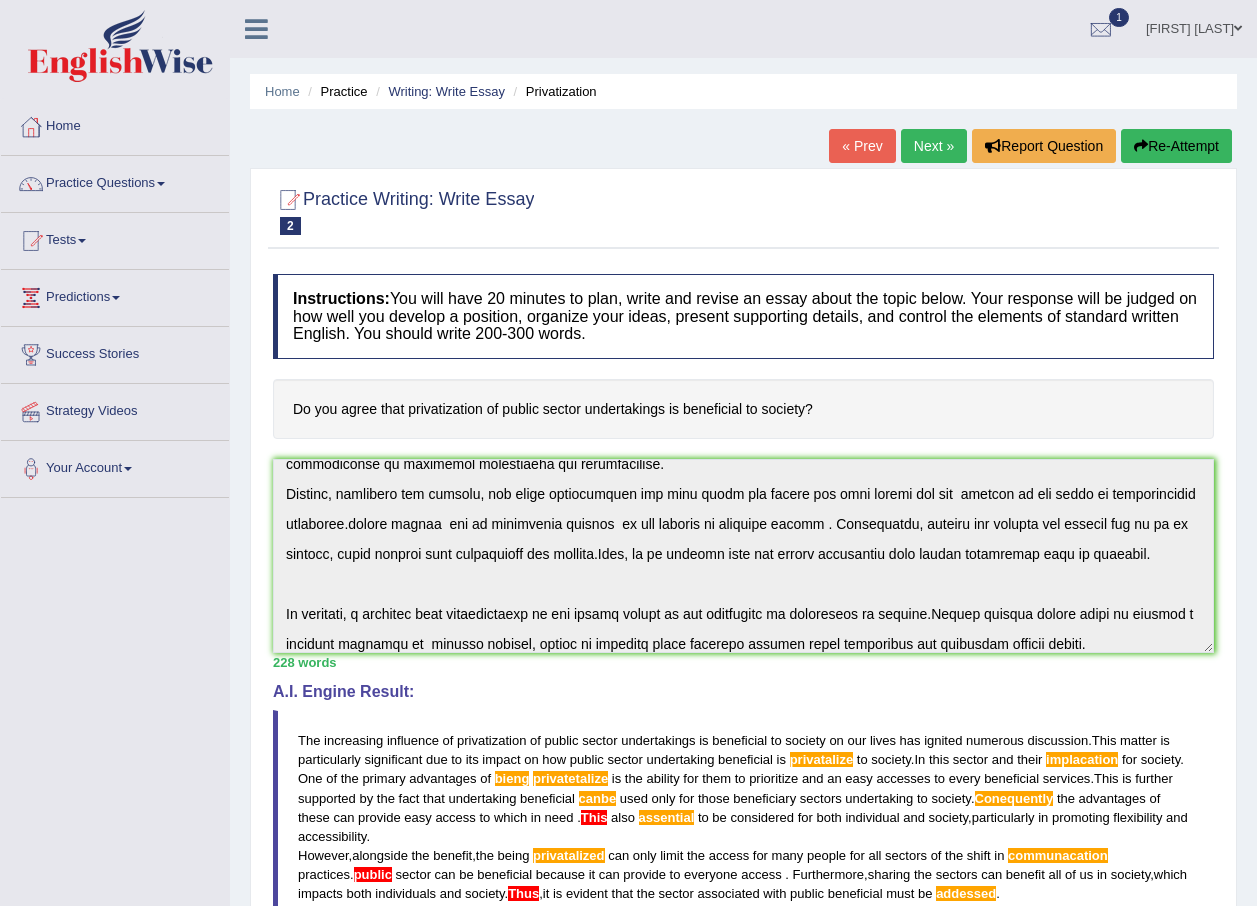 click on "Next »" at bounding box center (934, 146) 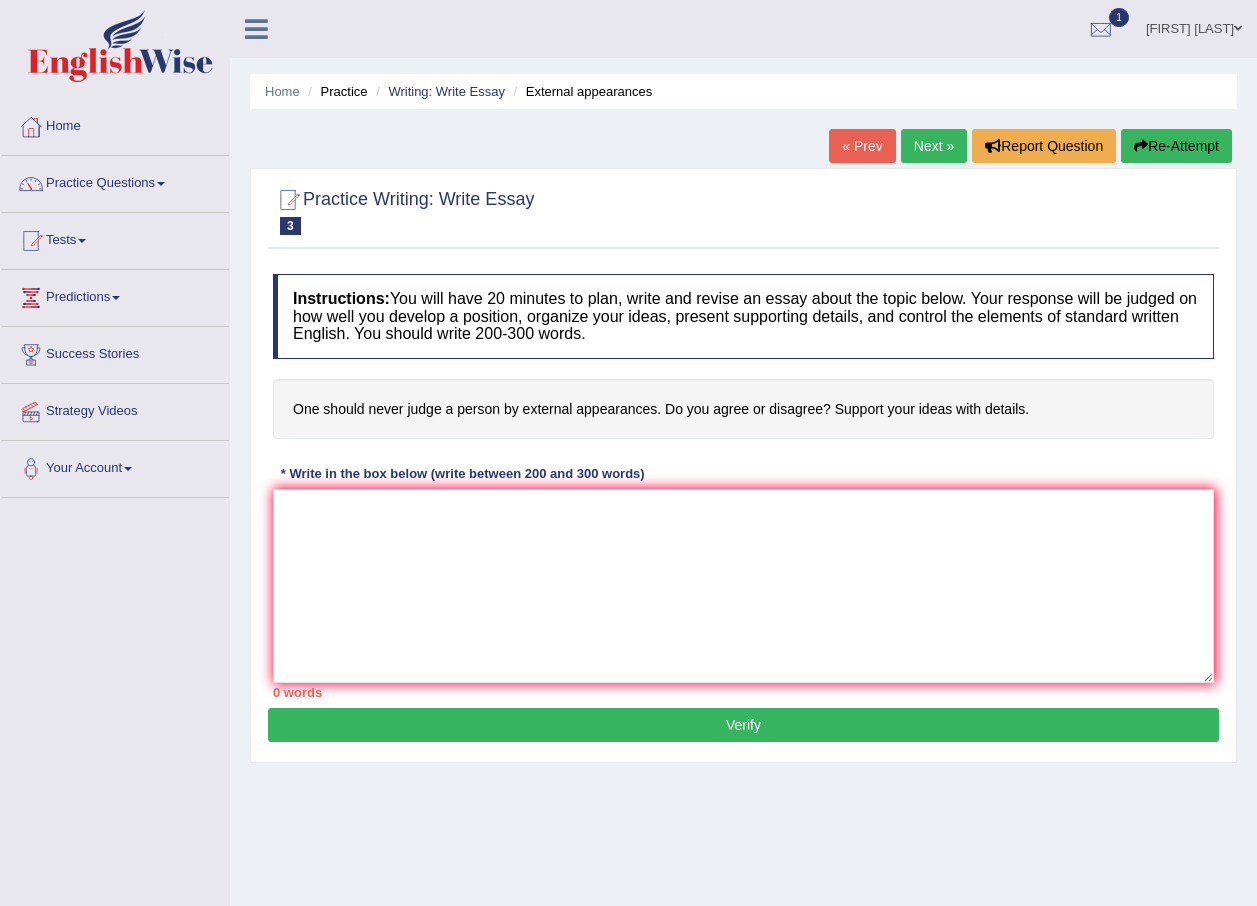 scroll, scrollTop: 0, scrollLeft: 0, axis: both 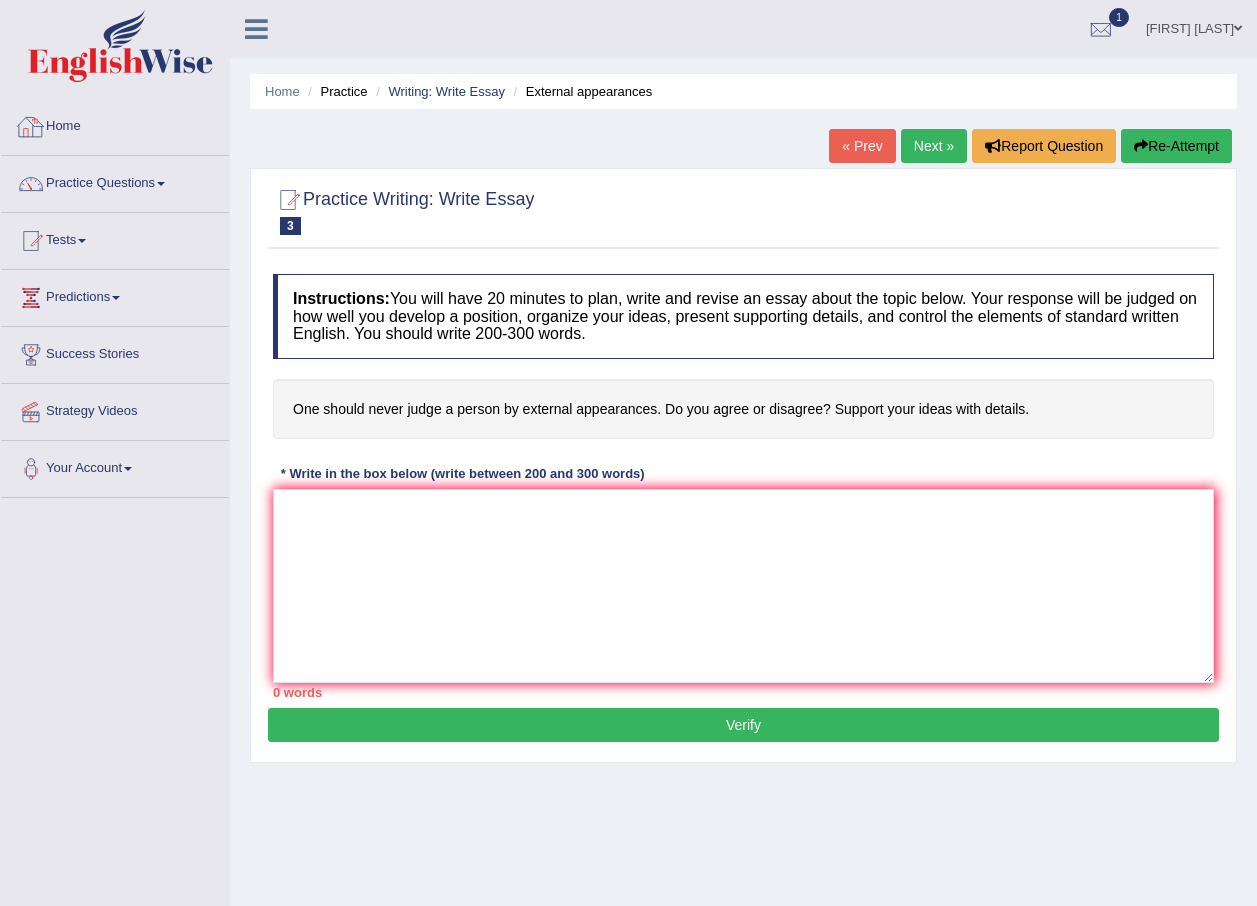 click on "Home" at bounding box center [115, 124] 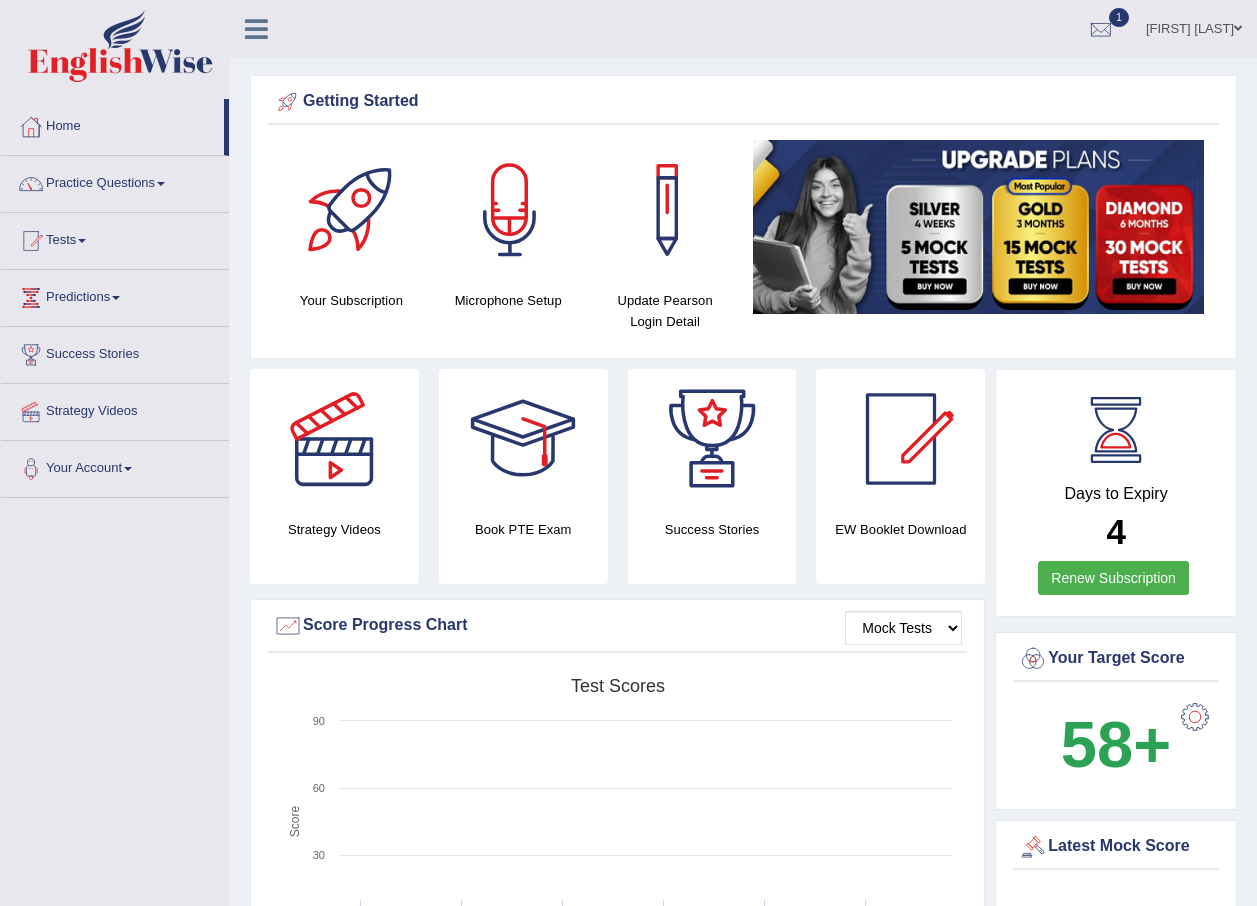 scroll, scrollTop: 0, scrollLeft: 0, axis: both 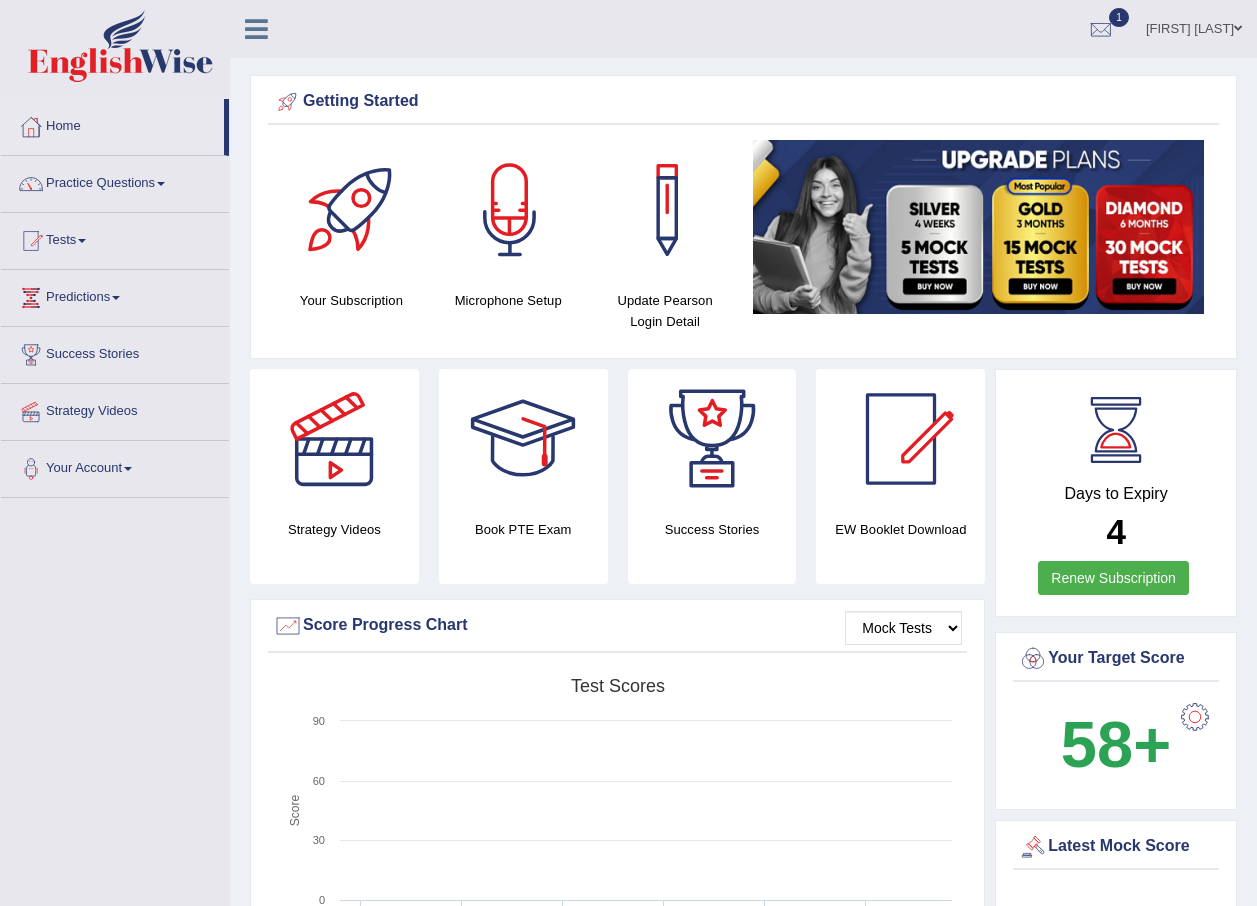 click on "[FIRST] [LAST]" at bounding box center (1194, 26) 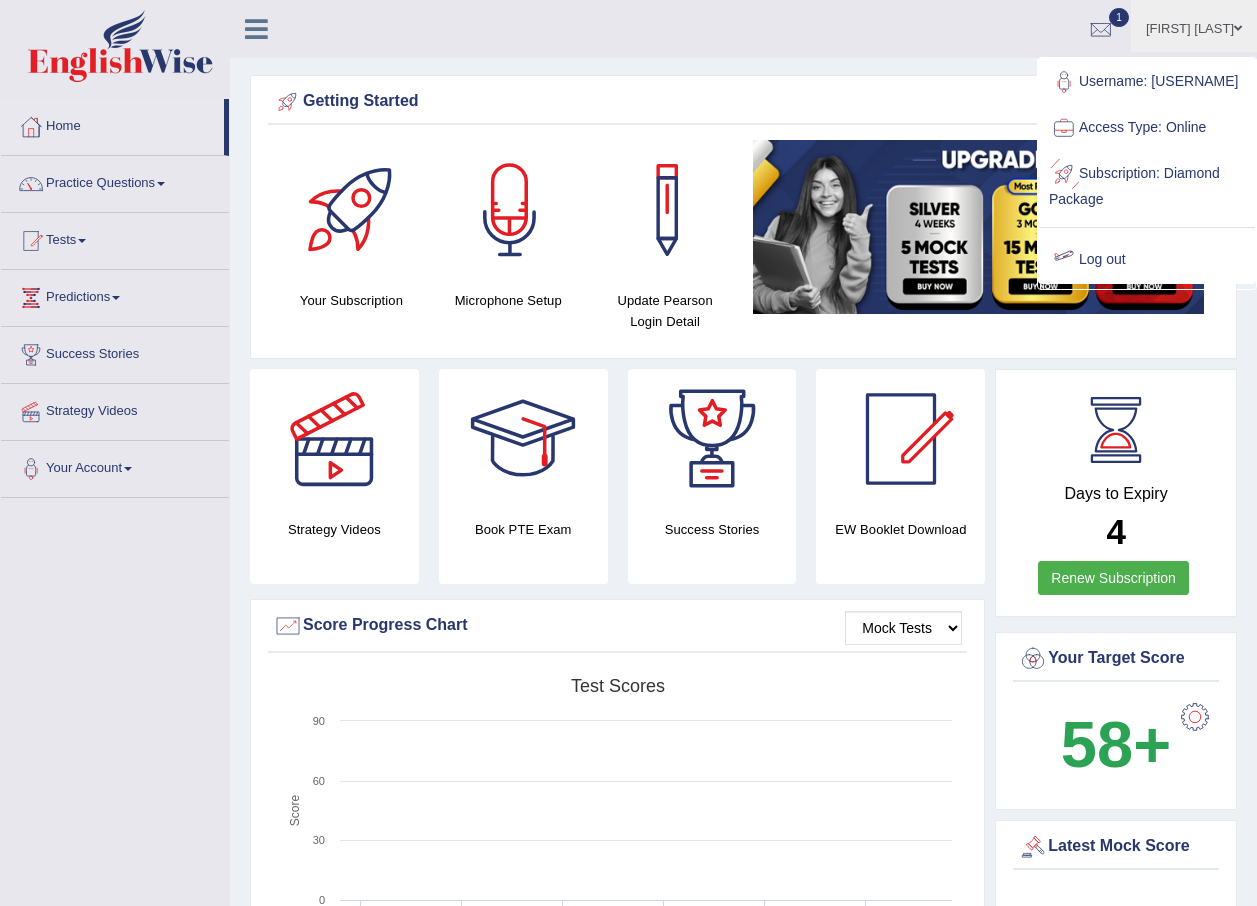 click on "Log out" at bounding box center [1147, 260] 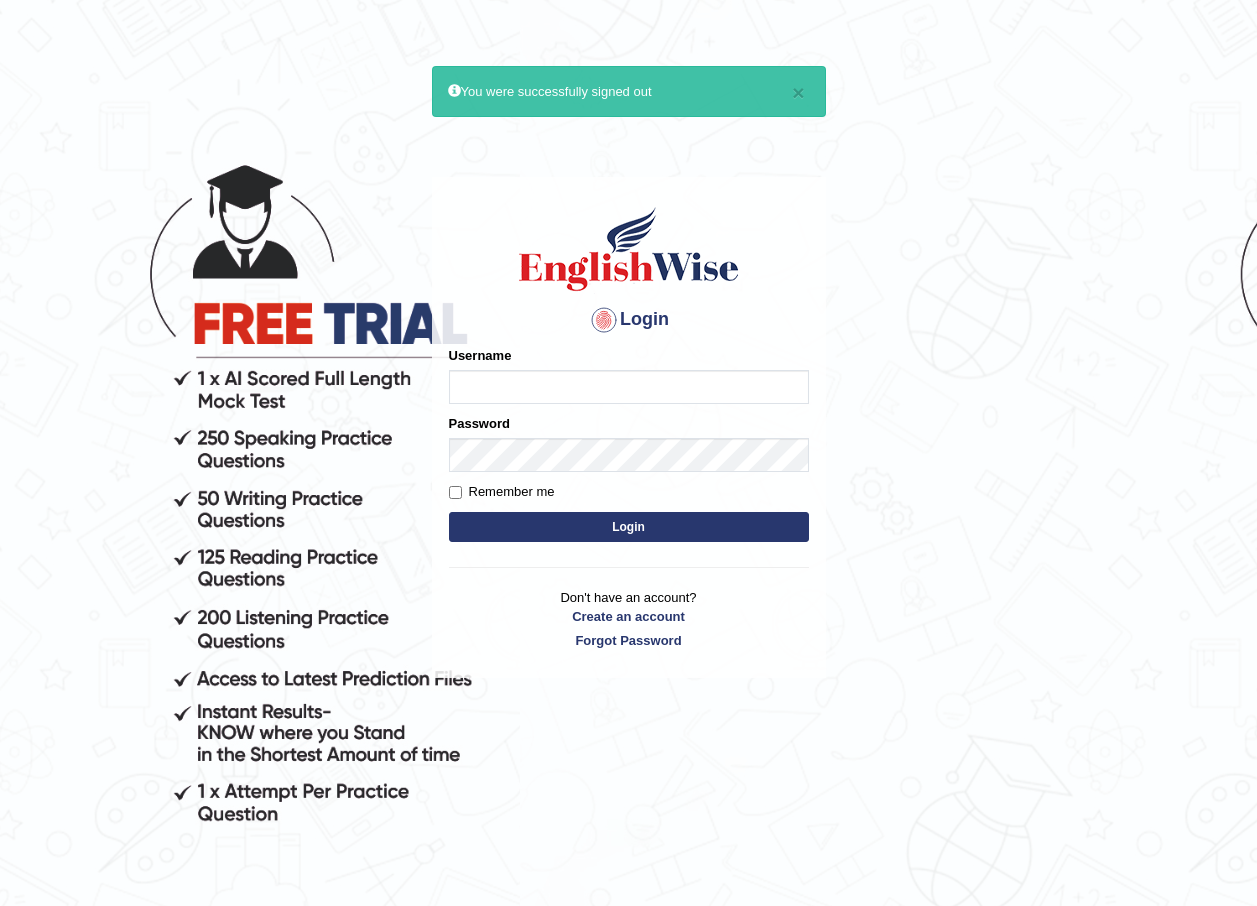 scroll, scrollTop: 0, scrollLeft: 0, axis: both 